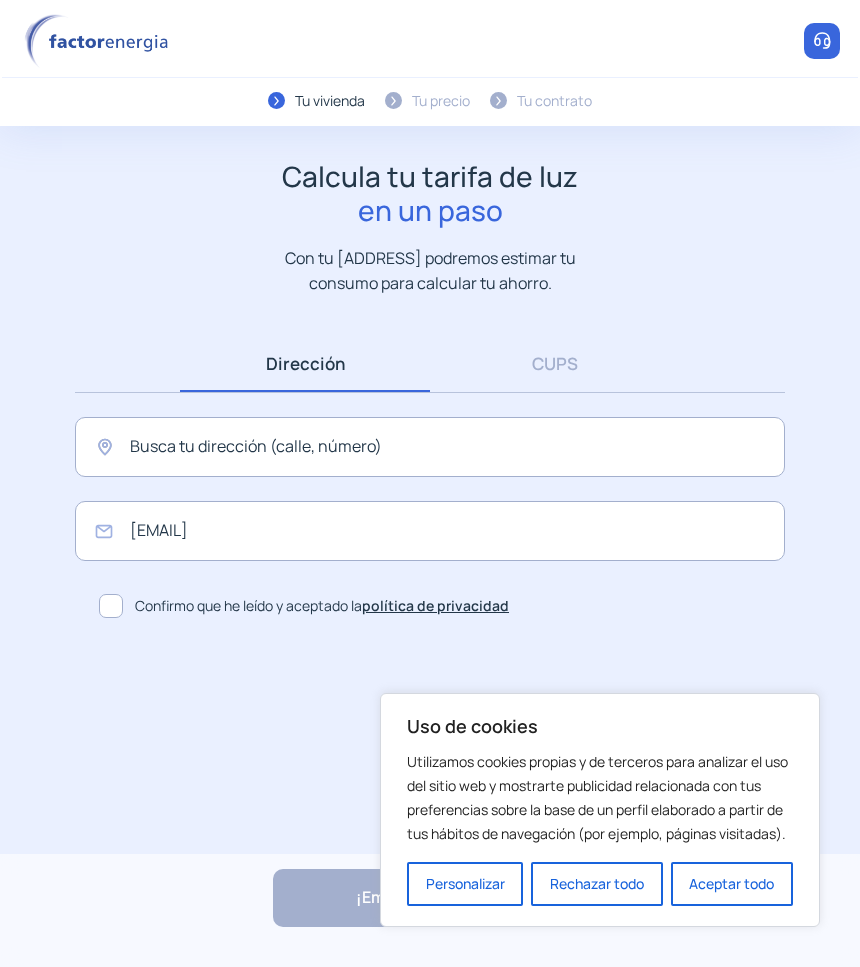 scroll, scrollTop: 0, scrollLeft: 0, axis: both 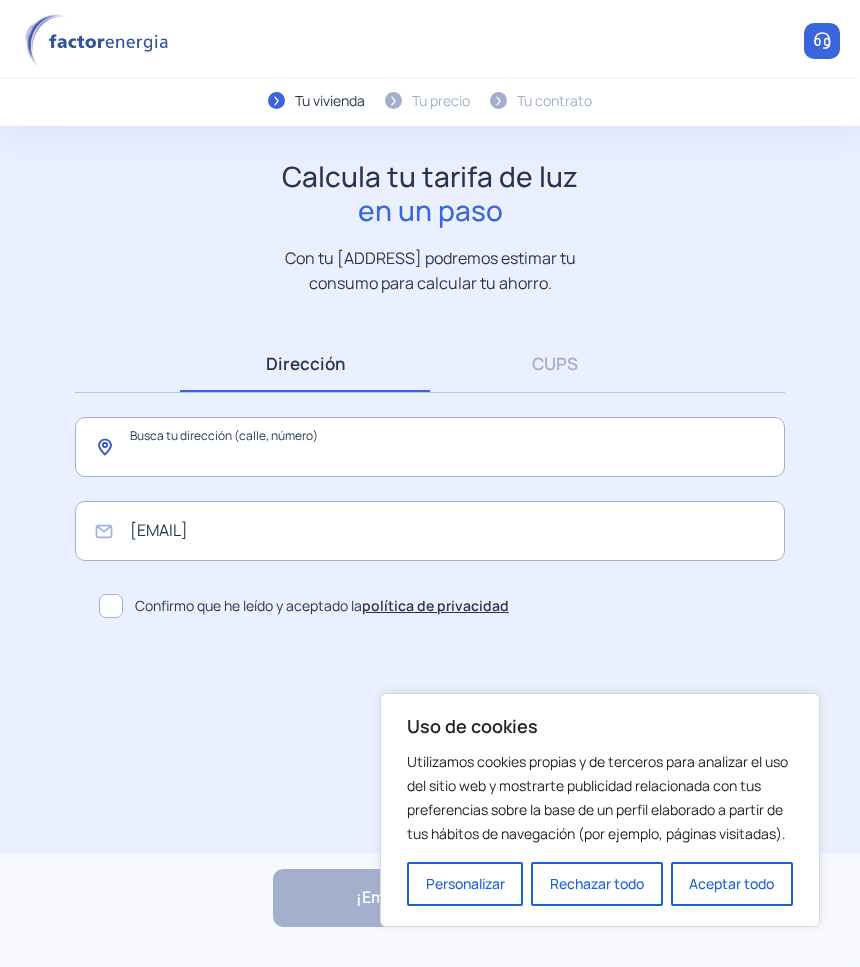 click 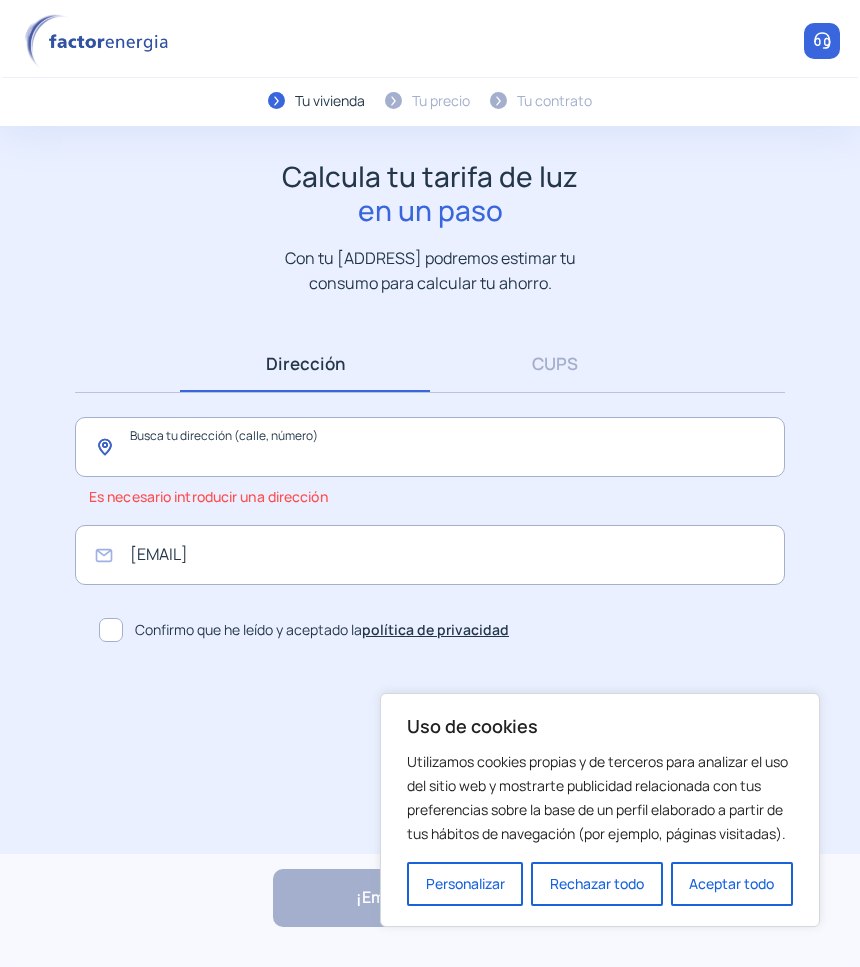 click 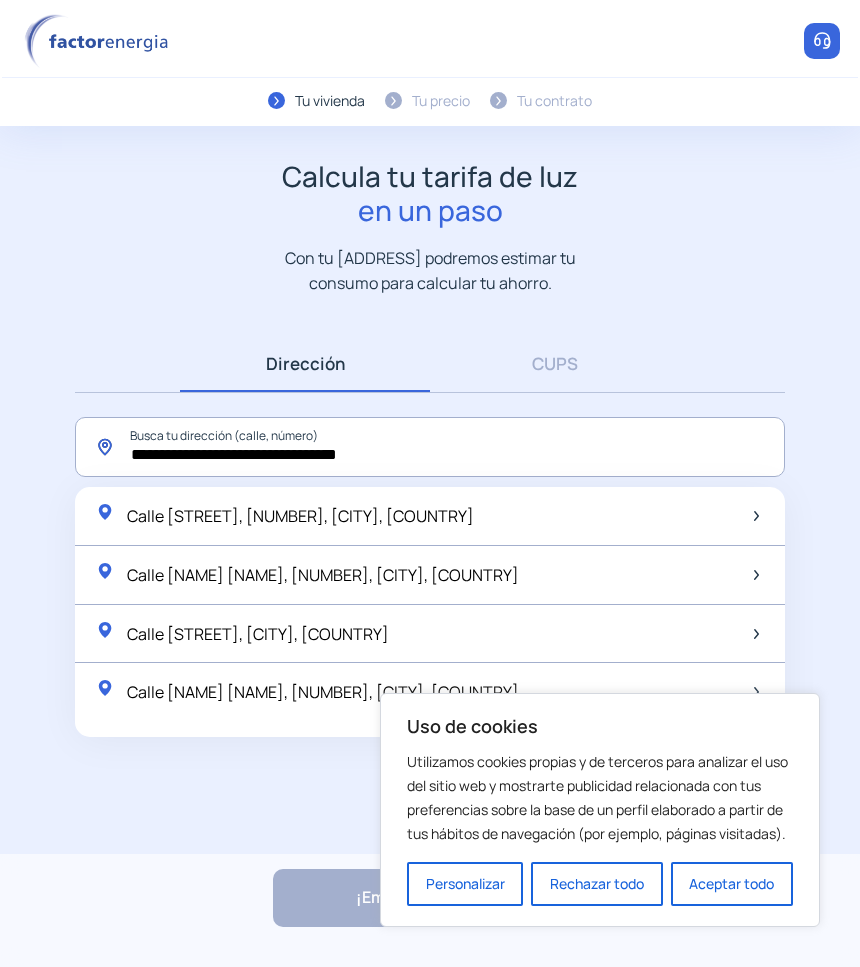 click on "**********" 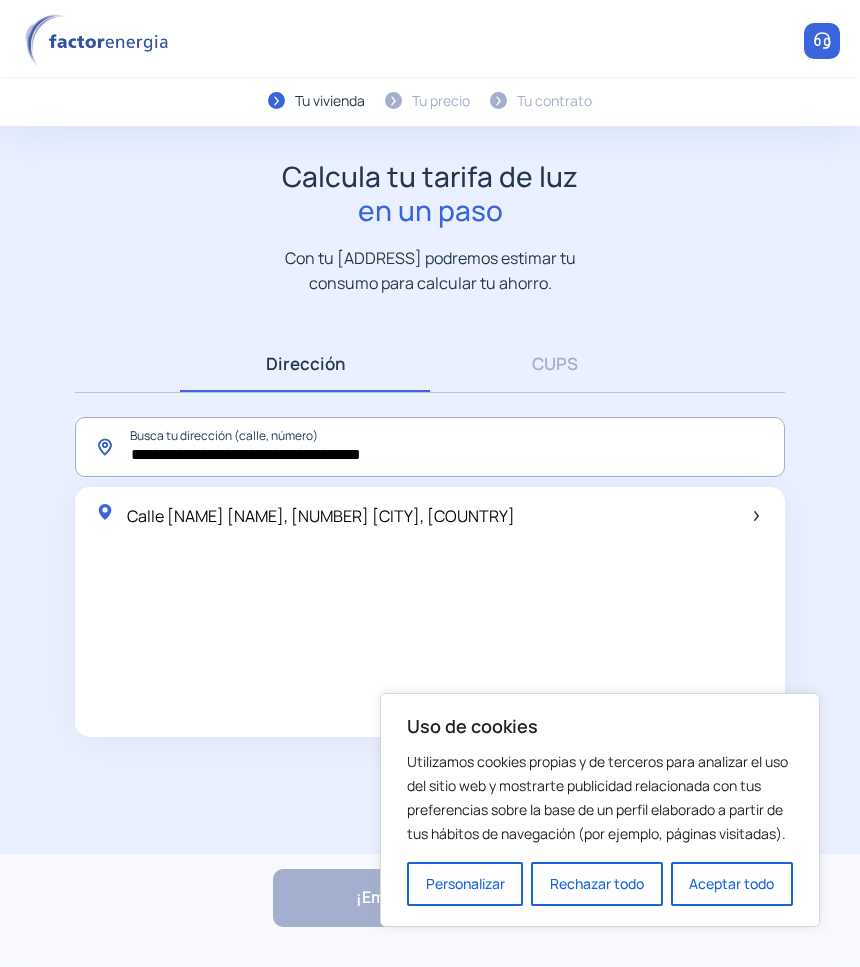 click on "**********" 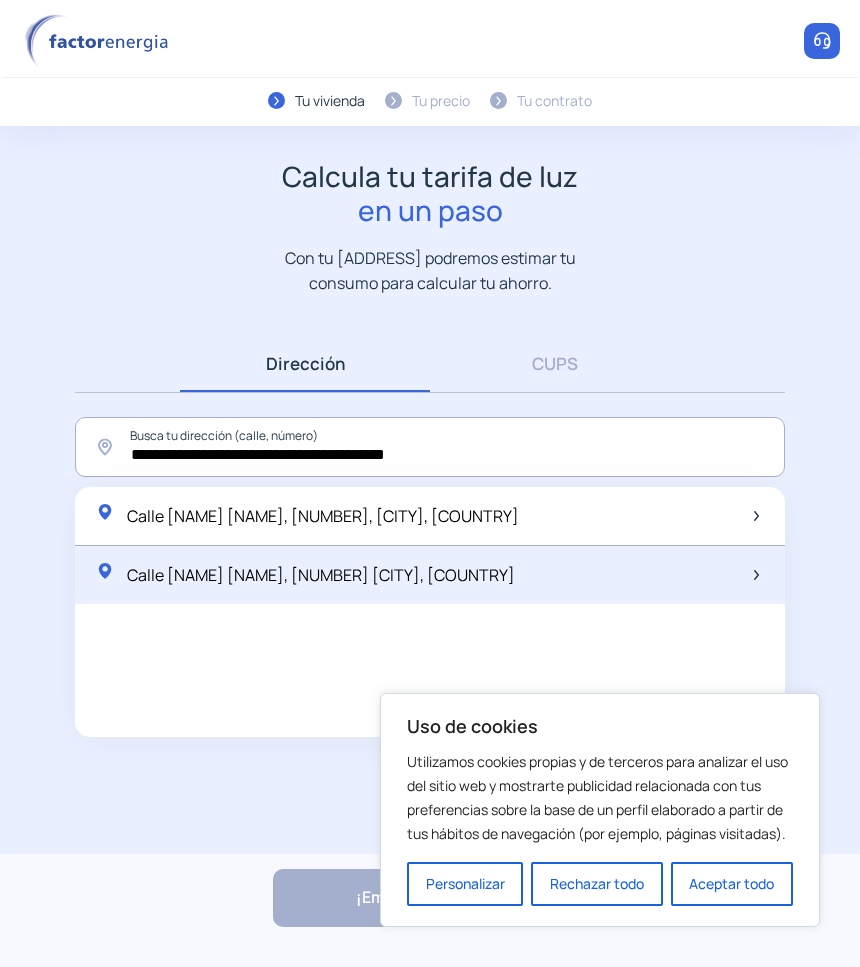 click on "Calle [NAME] [NAME], [NUMBER] [CITY], [COUNTRY]" 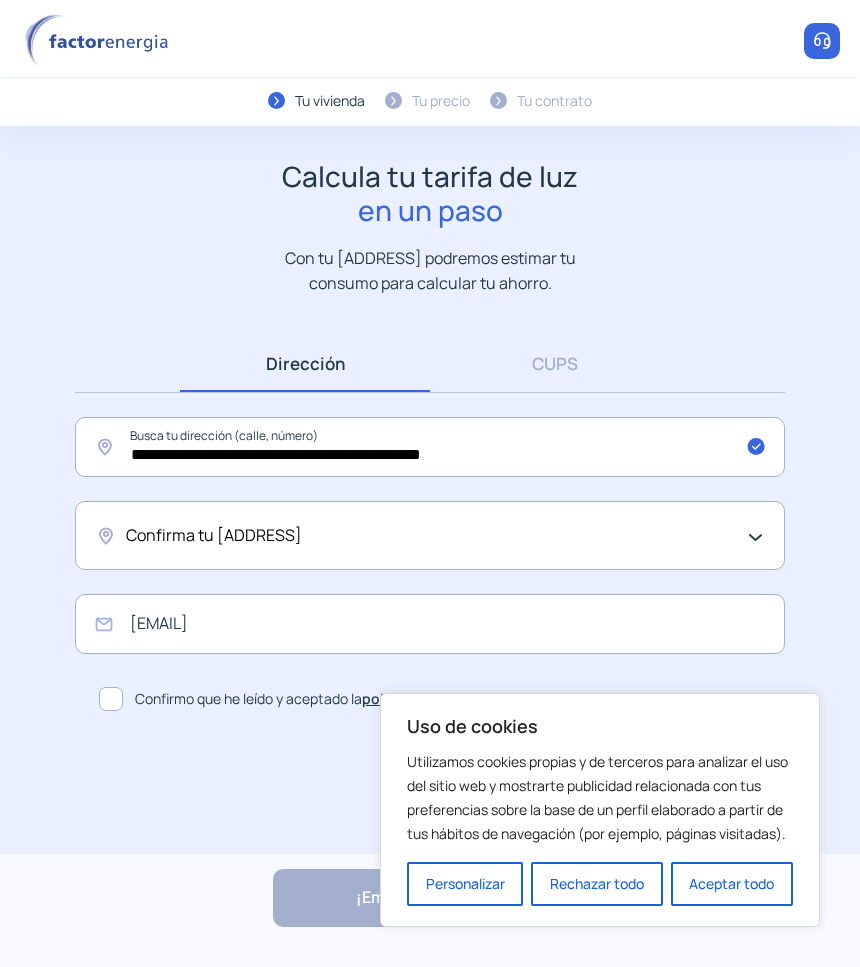 click on "Confirma tu [ADDRESS]" 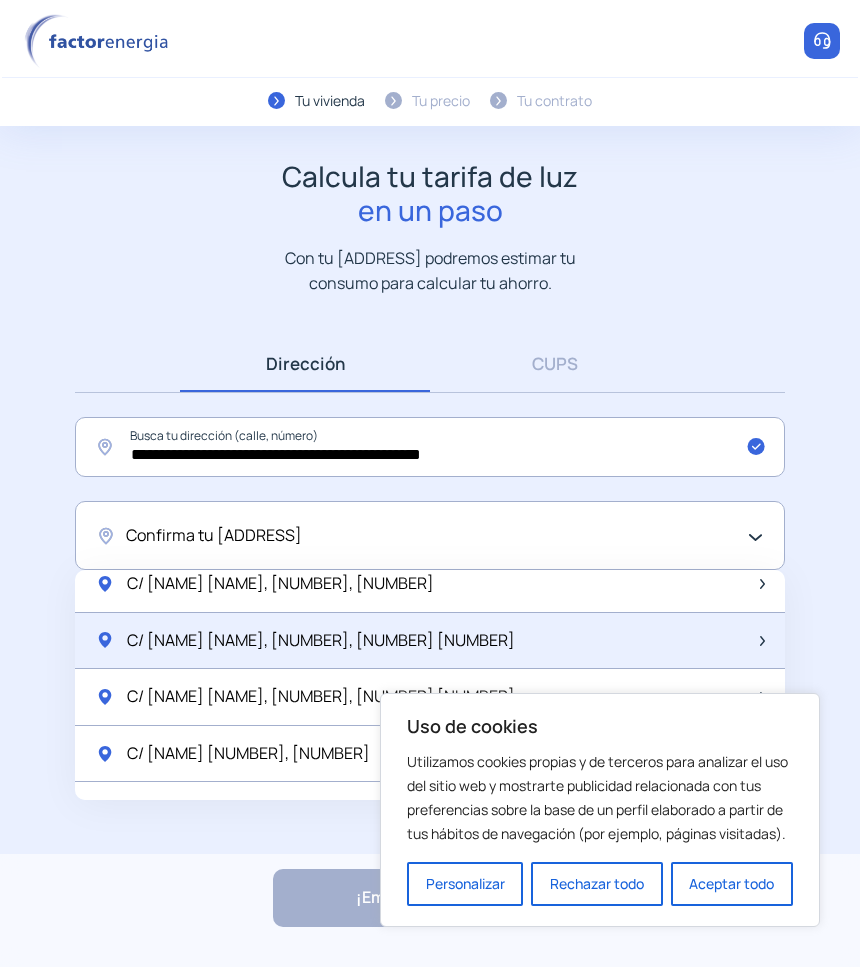 scroll, scrollTop: 875, scrollLeft: 0, axis: vertical 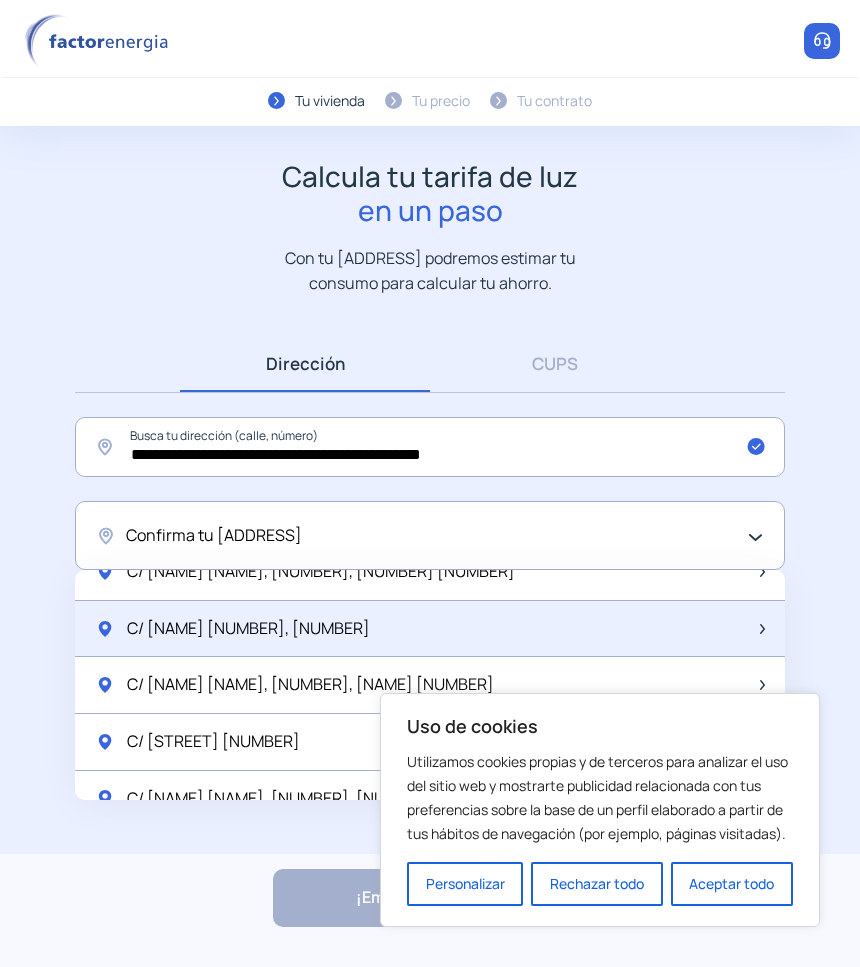 click on "C/ [NAME] [NUMBER], [NUMBER]" 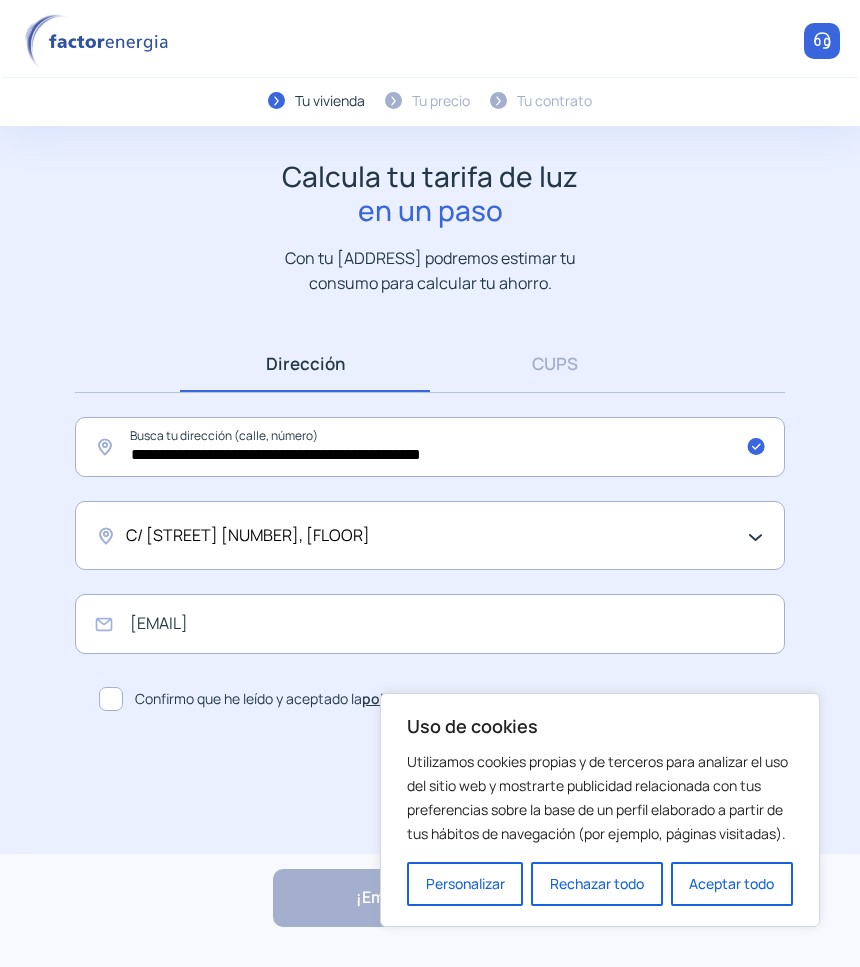 click on "C/ [STREET] [NUMBER], [FLOOR]" 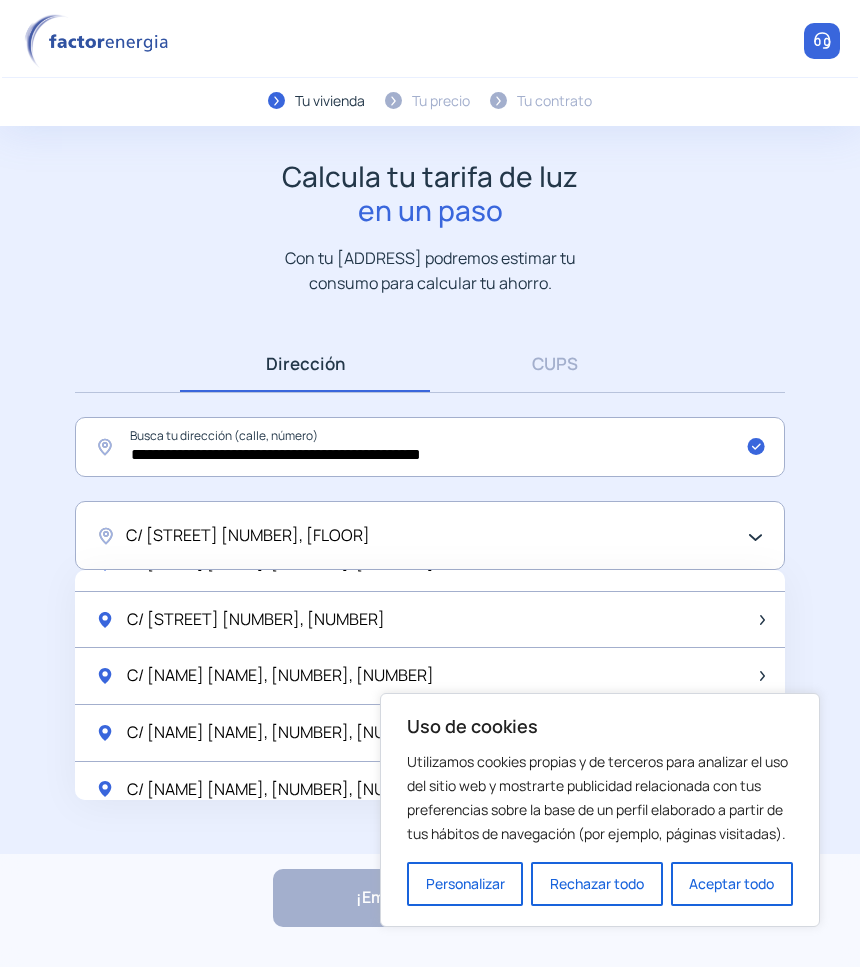 scroll, scrollTop: 1750, scrollLeft: 0, axis: vertical 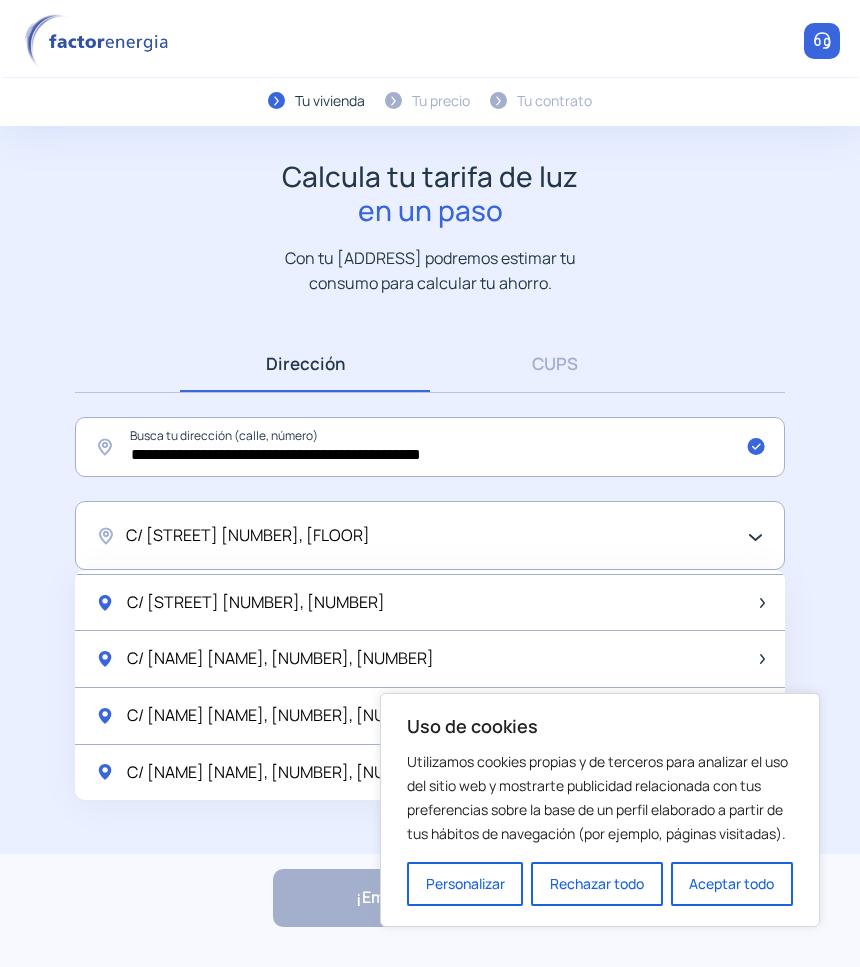 drag, startPoint x: 760, startPoint y: 891, endPoint x: 736, endPoint y: 872, distance: 30.610456 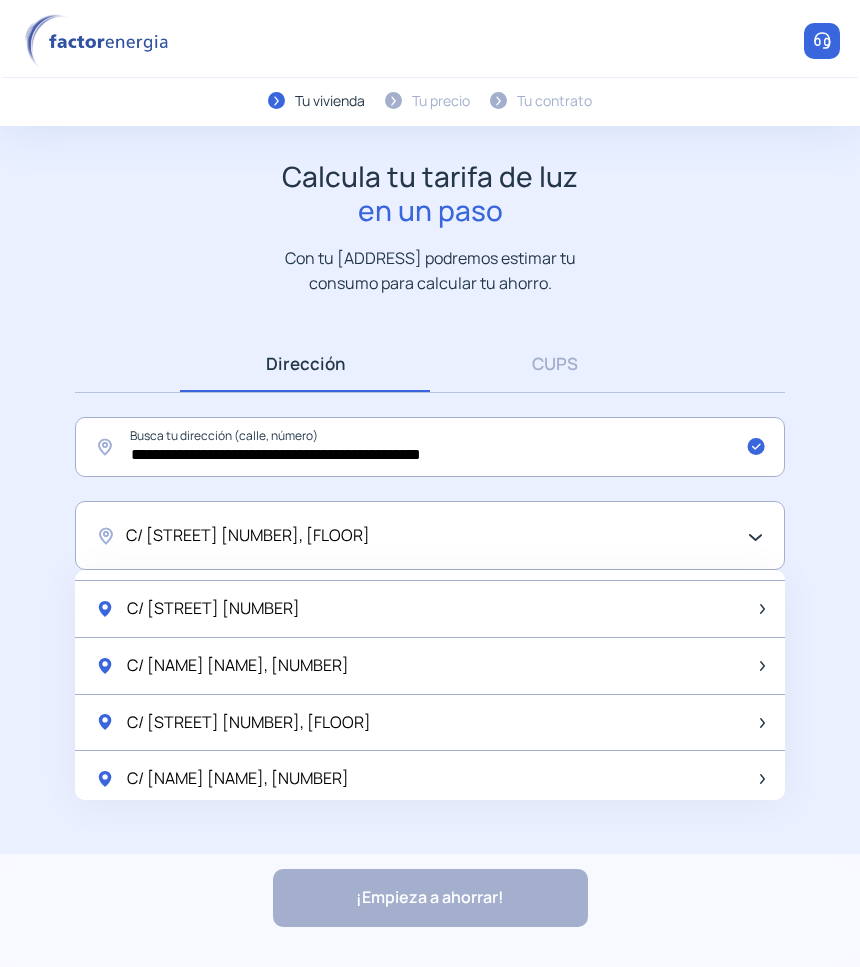 scroll, scrollTop: 375, scrollLeft: 0, axis: vertical 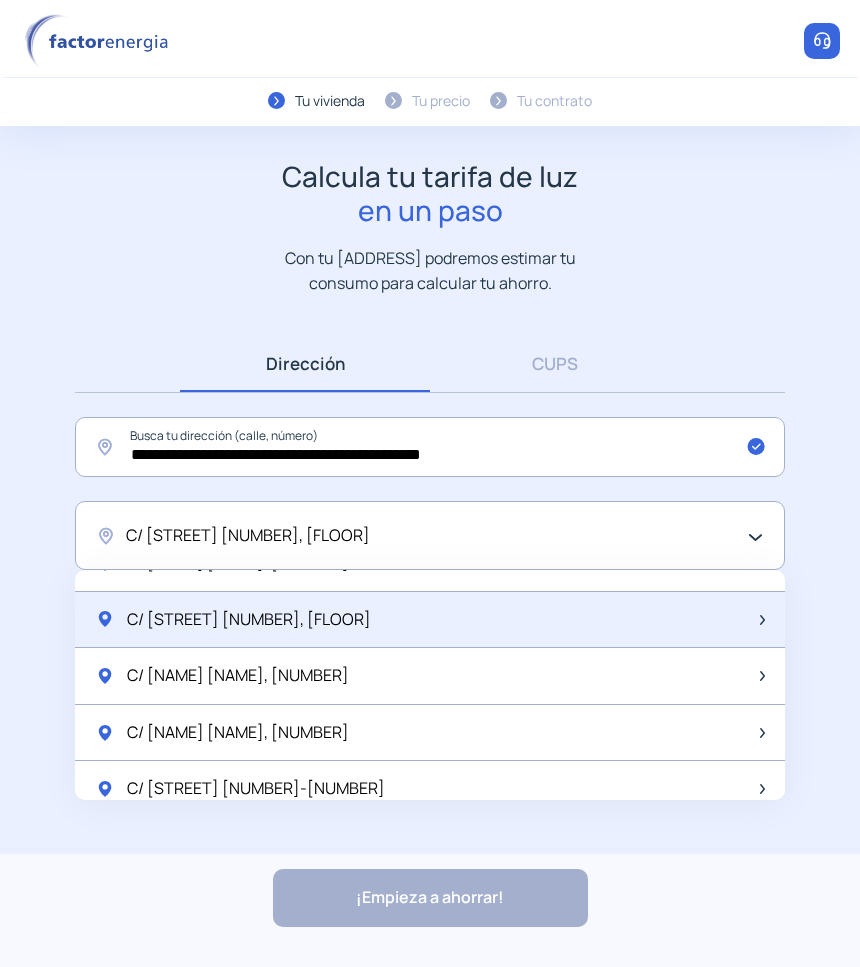 click on "C/ [STREET] [NUMBER], [FLOOR]" 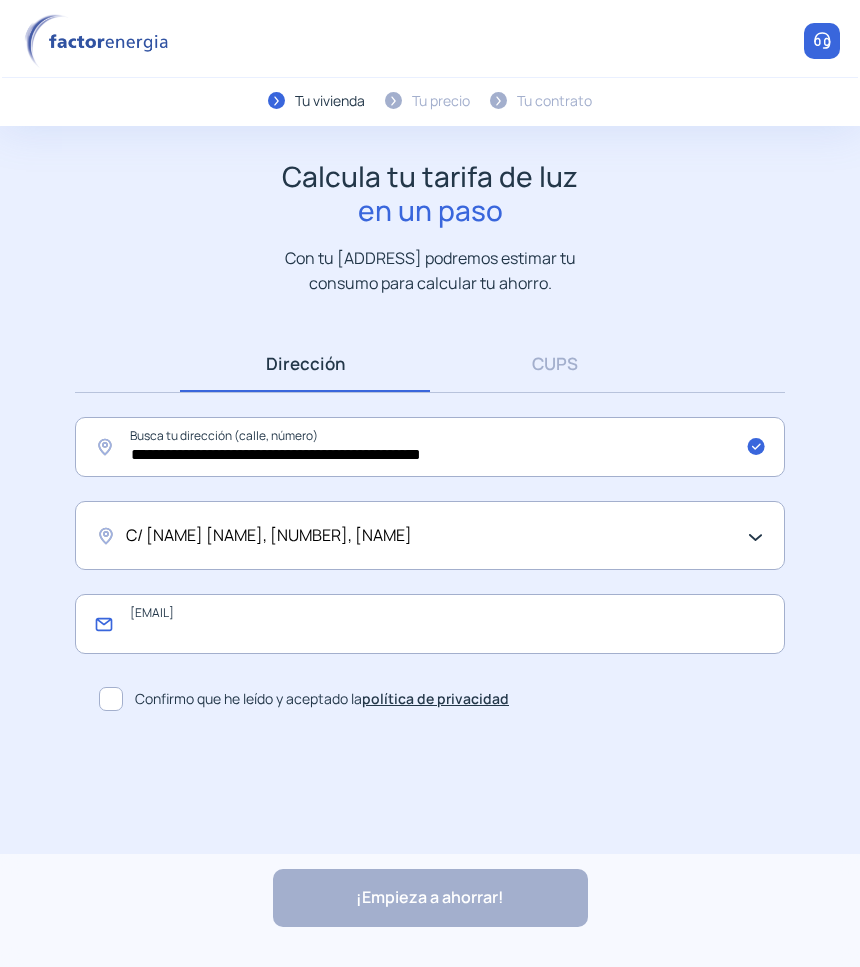 click 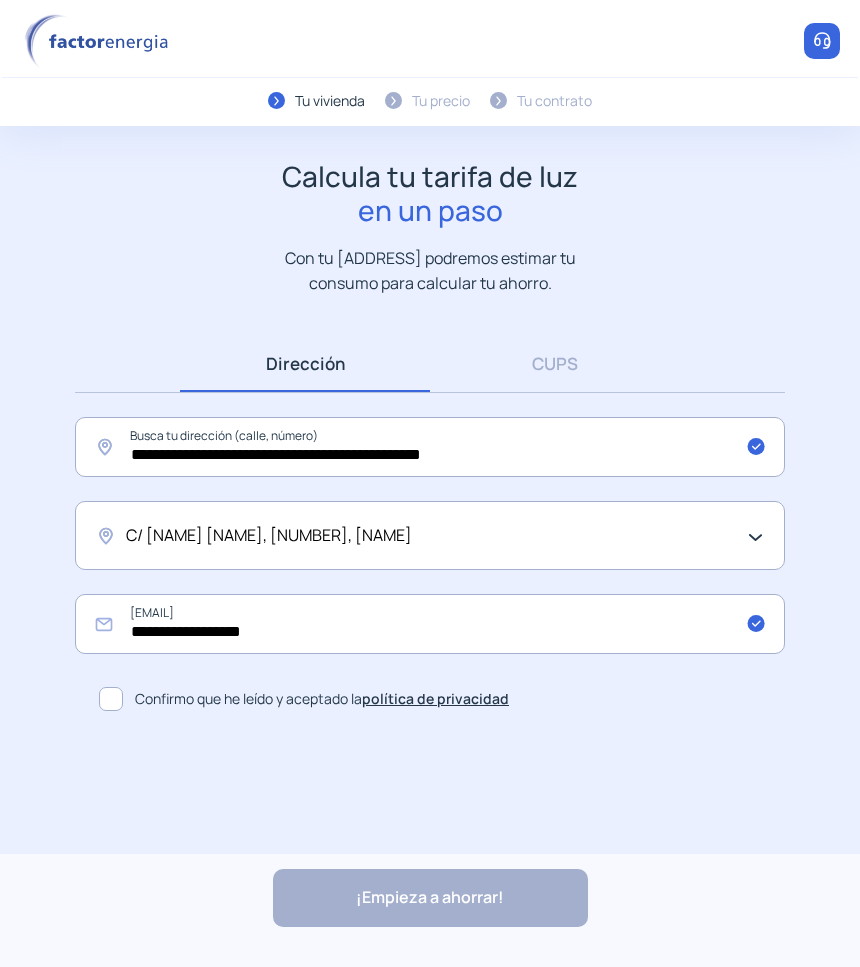 click 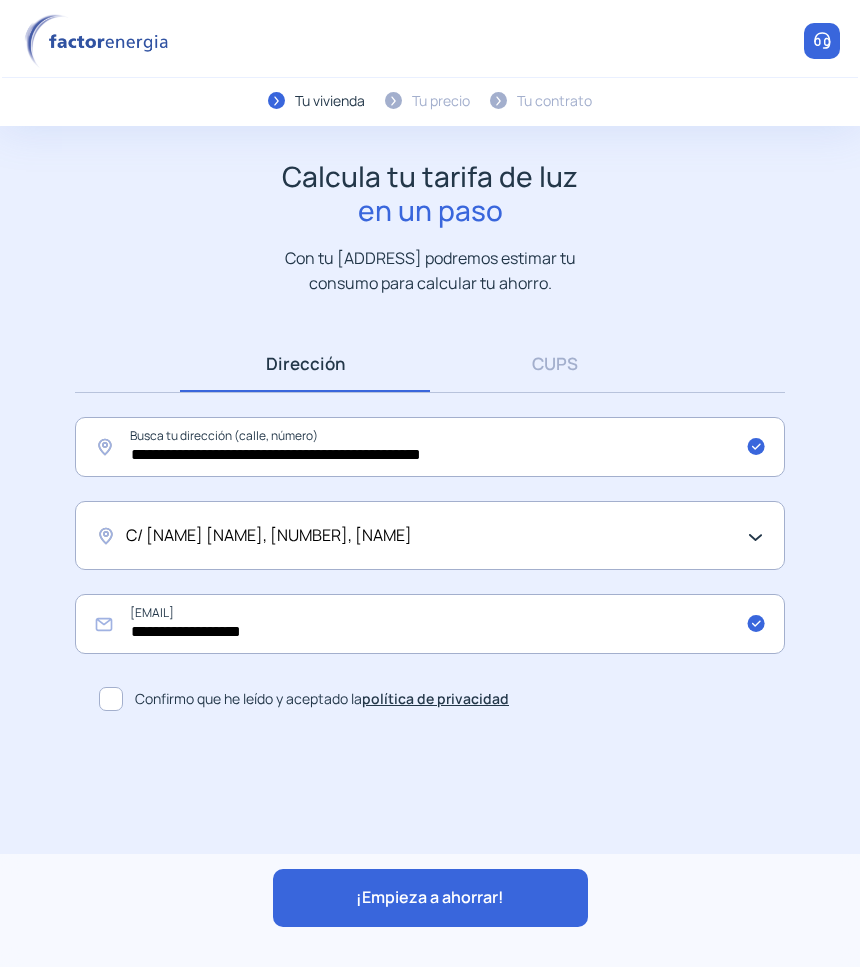click on "¡Empieza a ahorrar!" 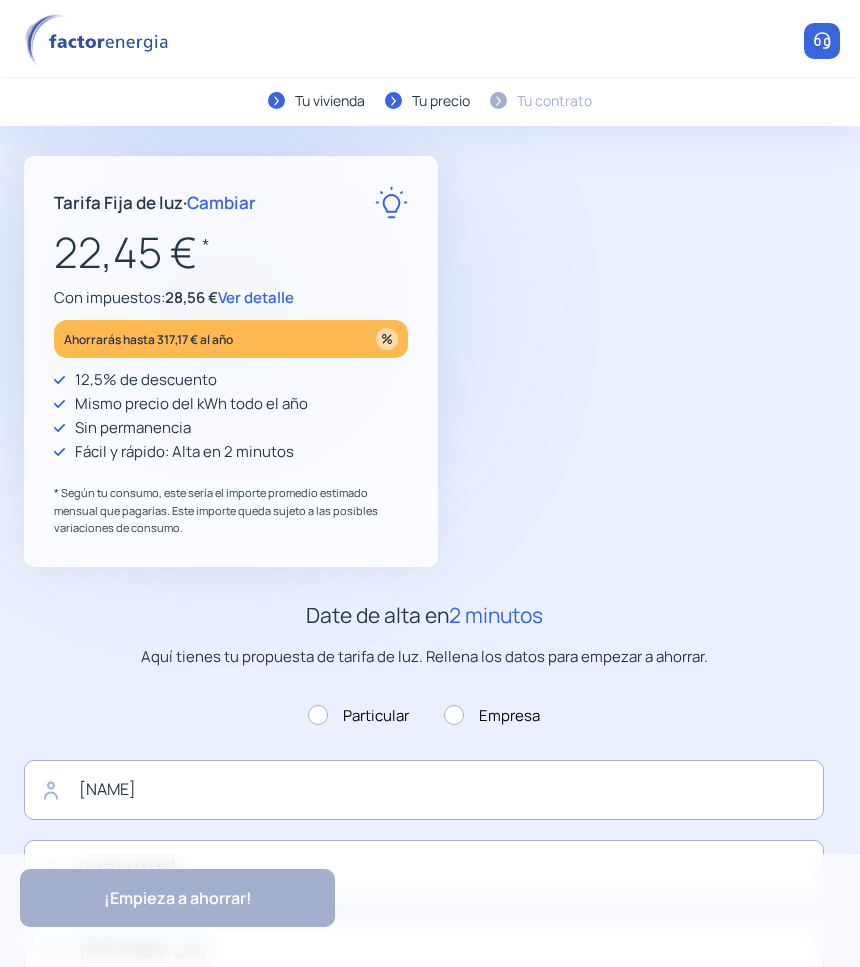type on "**********" 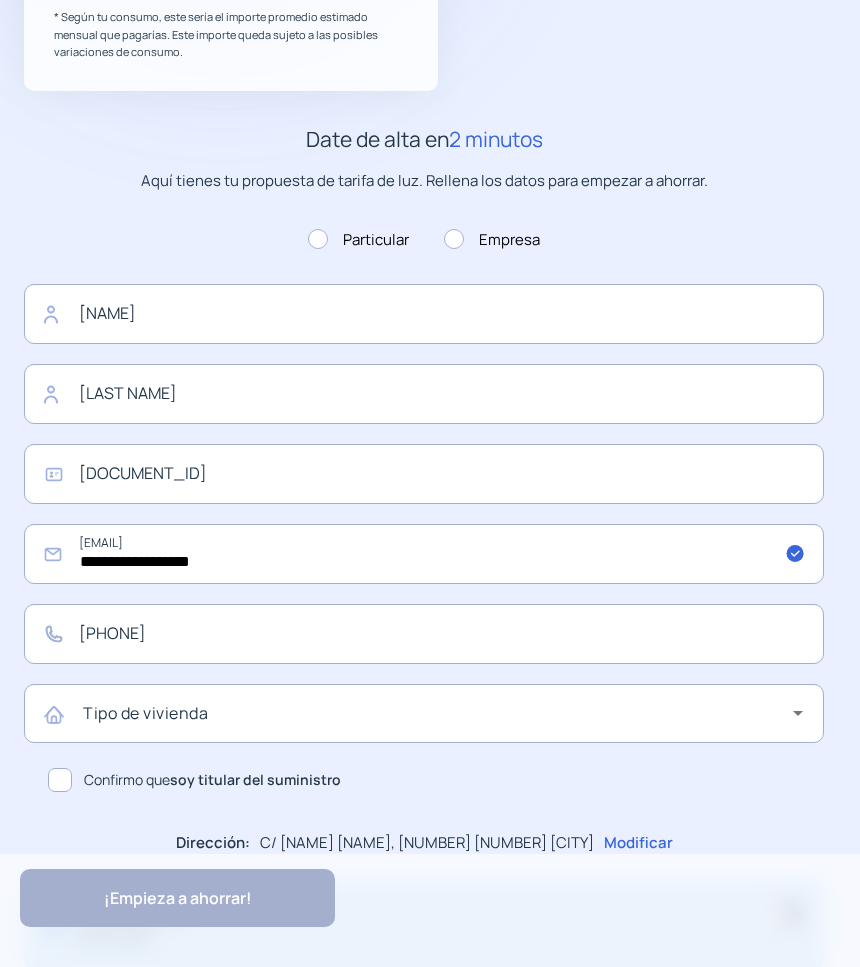 scroll, scrollTop: 500, scrollLeft: 0, axis: vertical 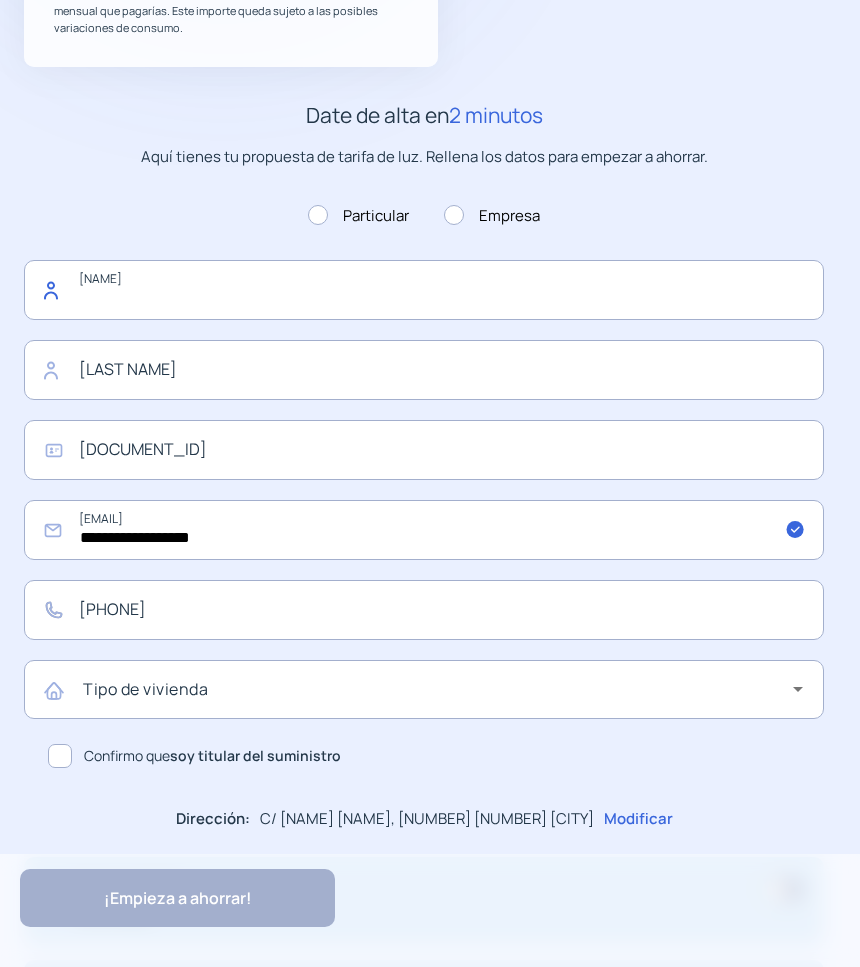 click 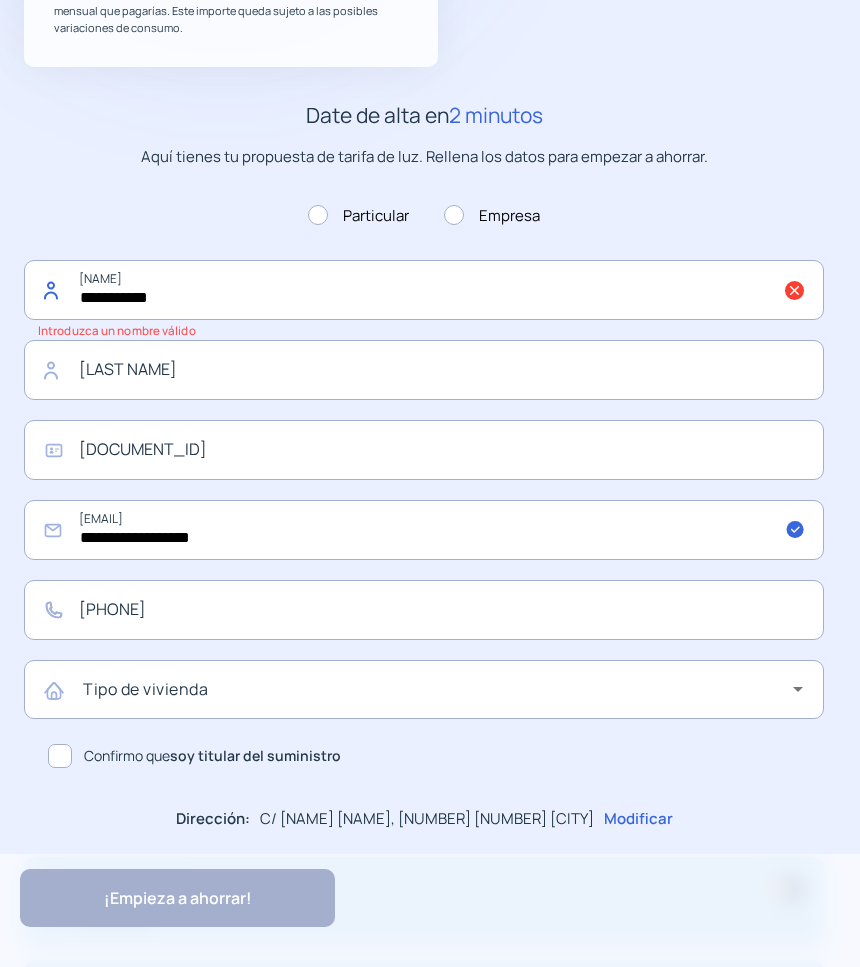 type on "**********" 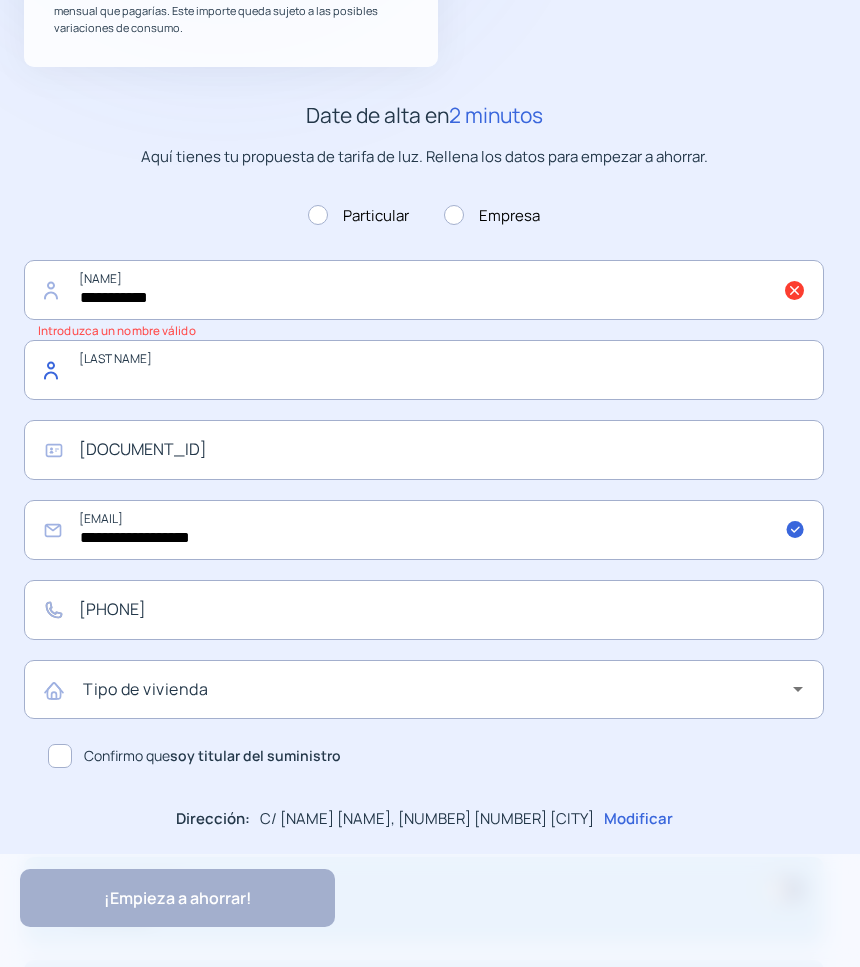 click 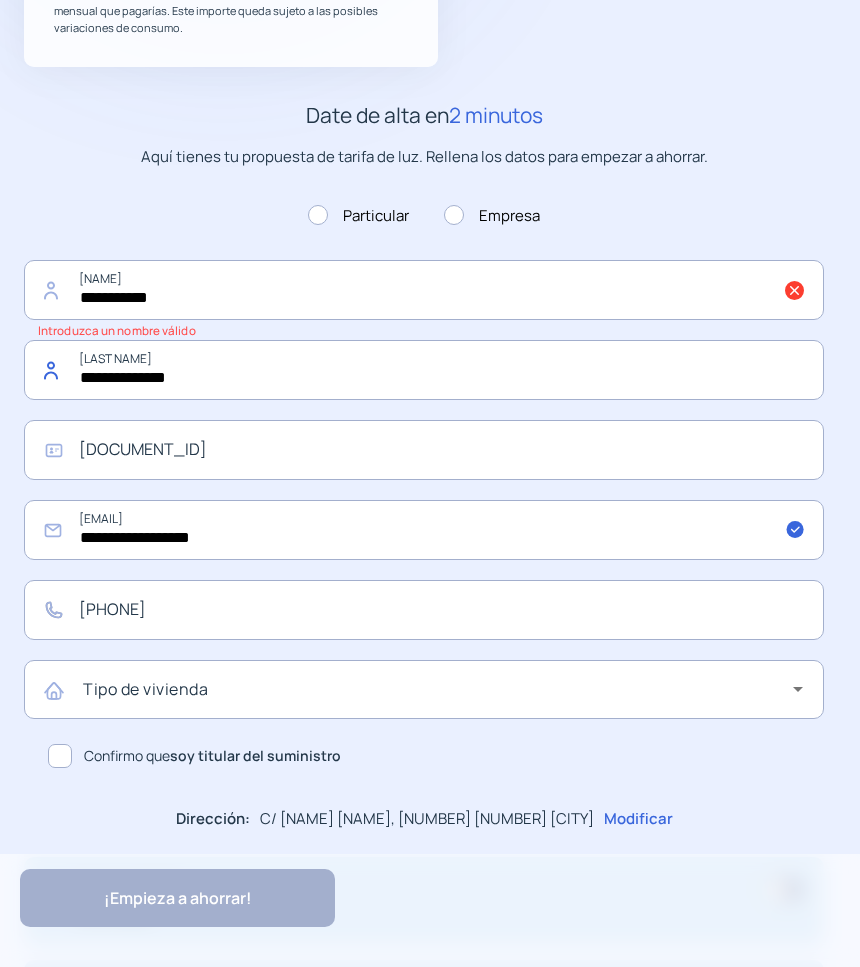 type on "**********" 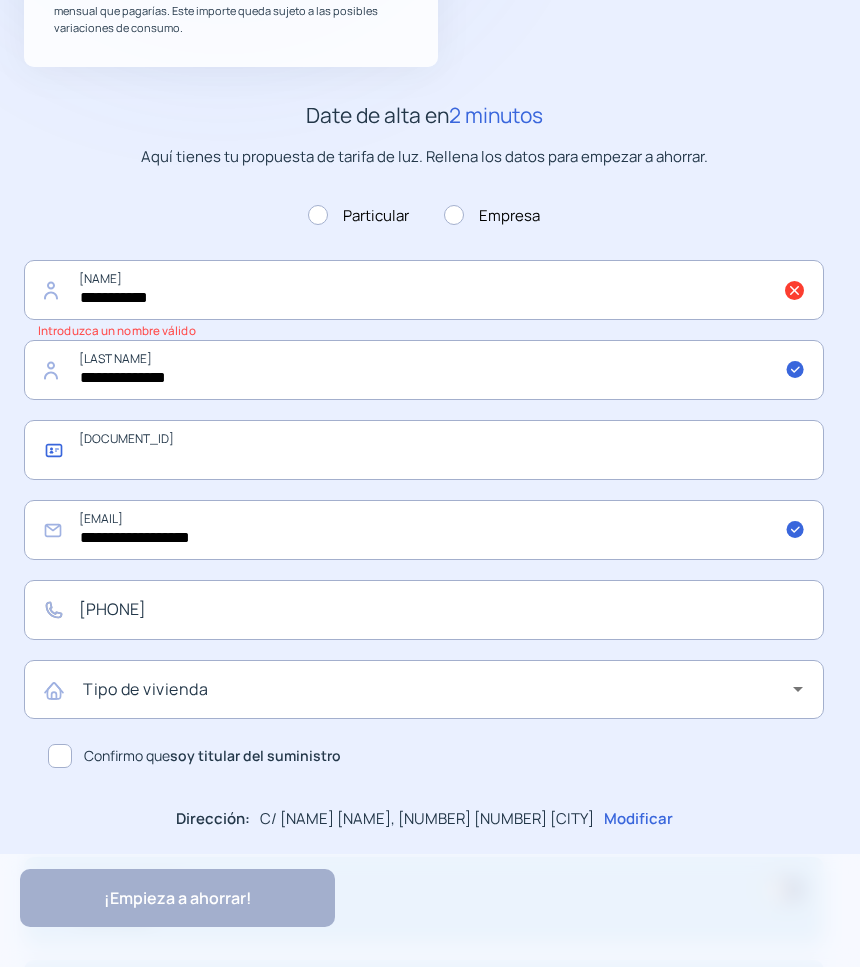 click 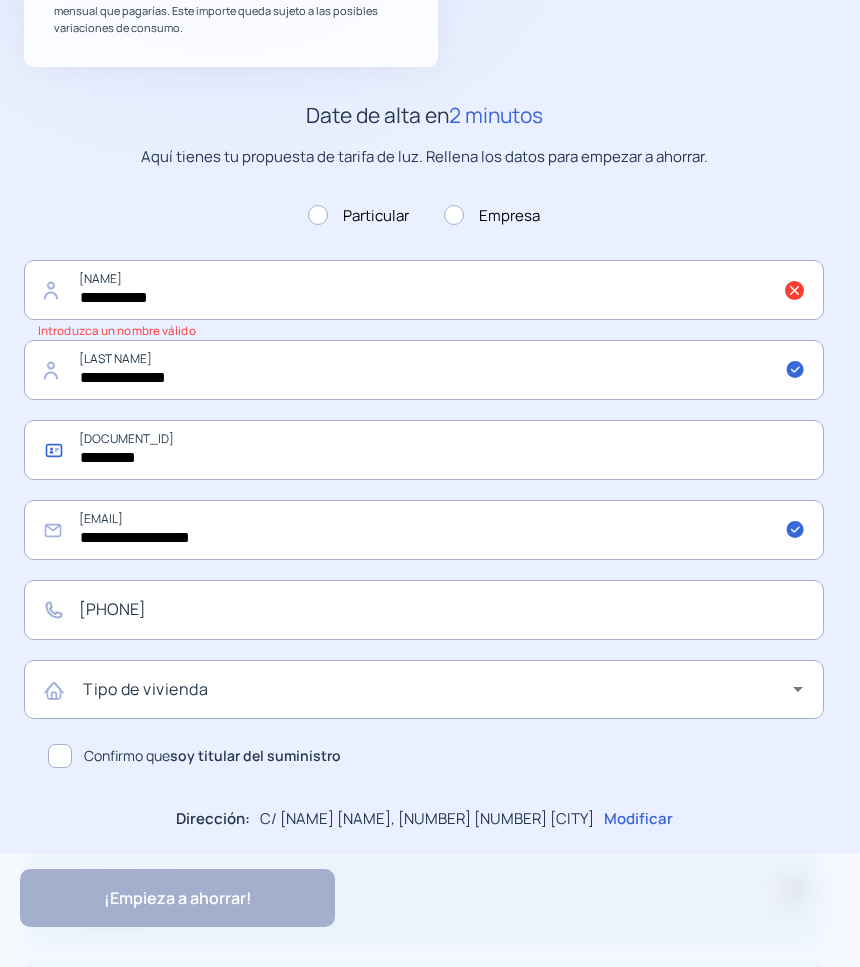 type on "*********" 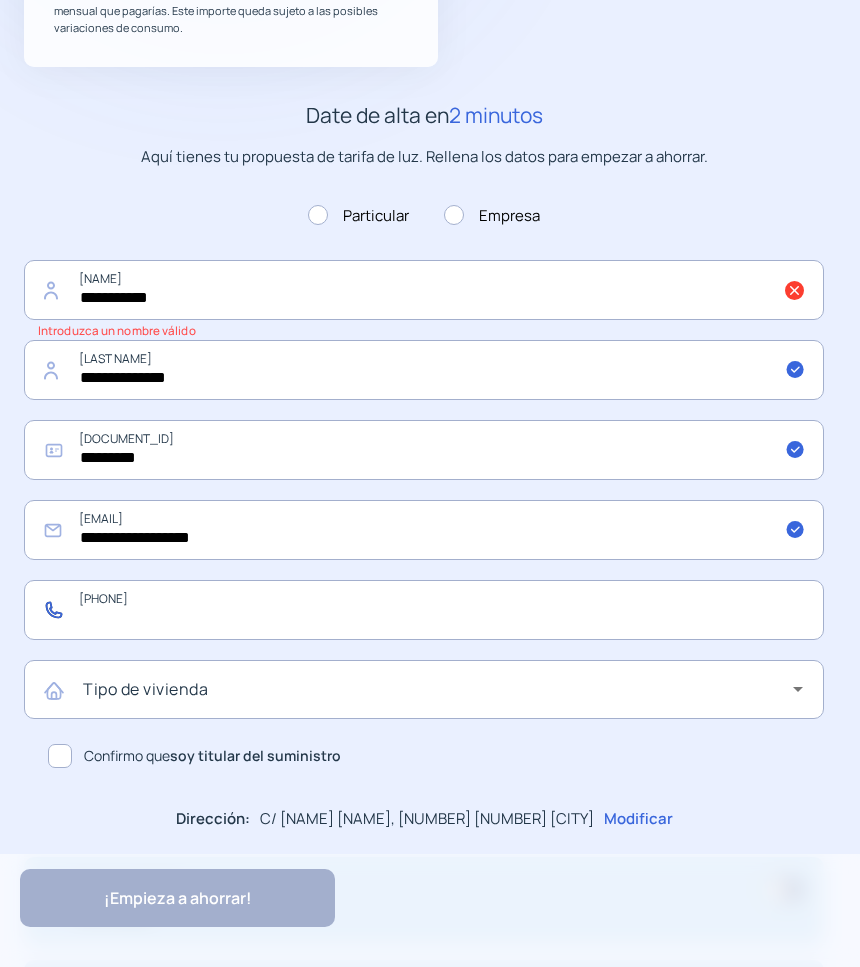click 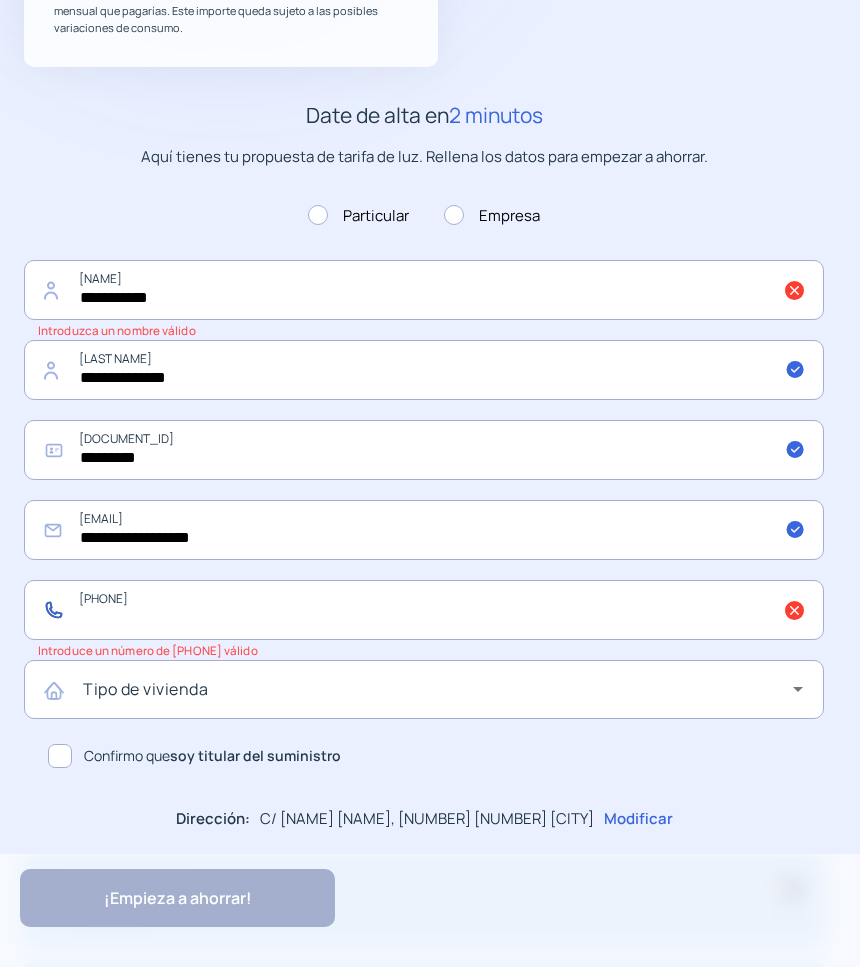 click 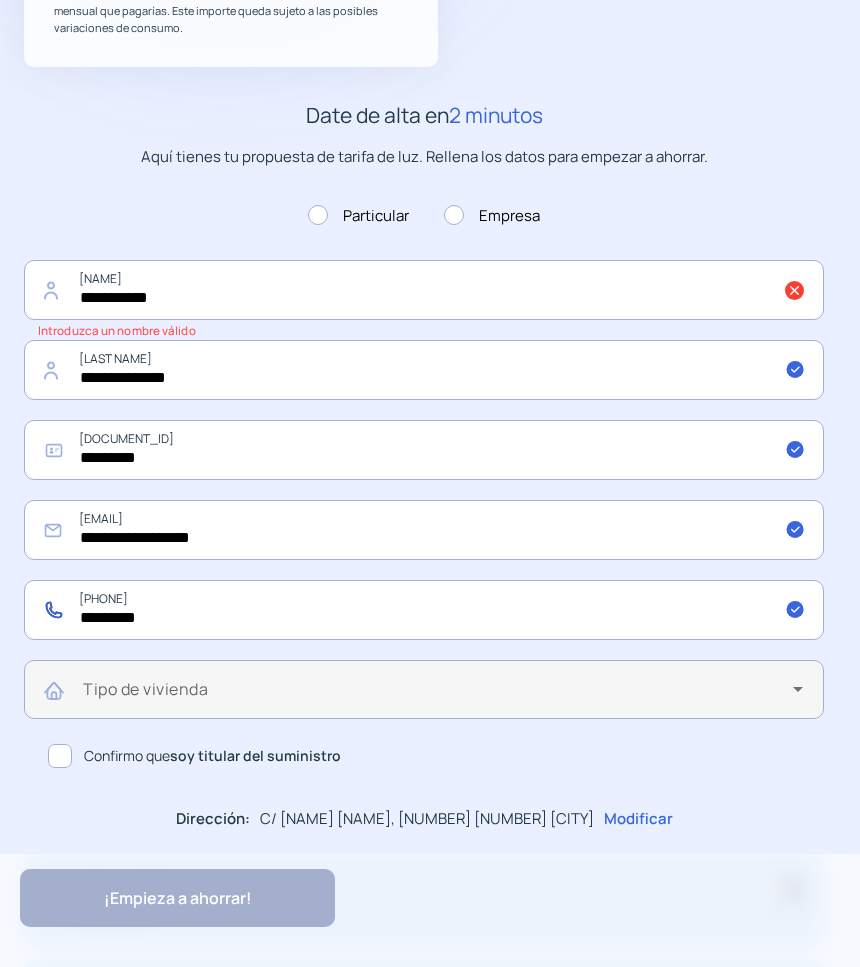 type on "*********" 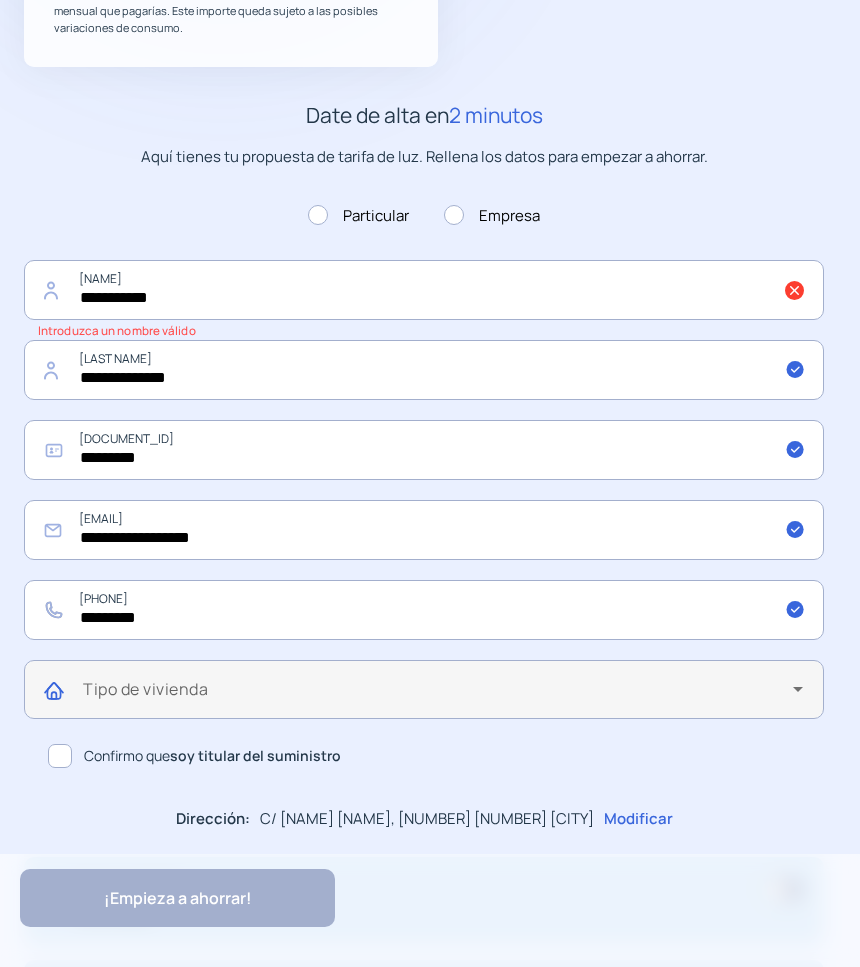 click at bounding box center (438, 697) 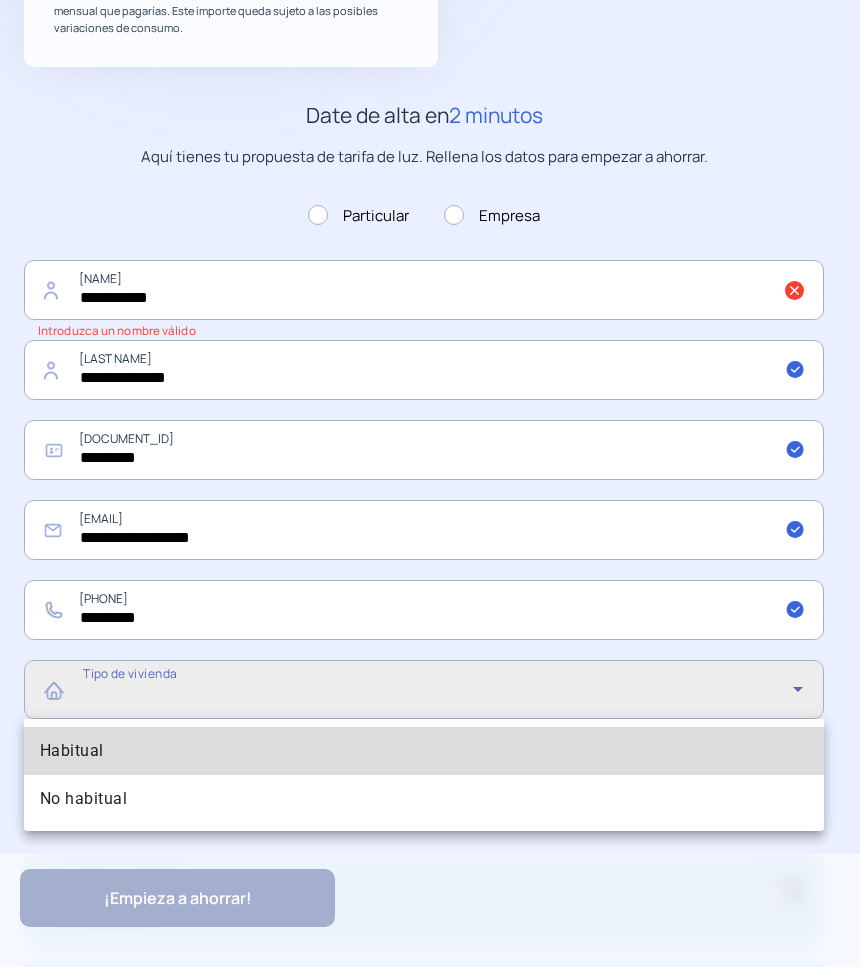 click on "Habitual" at bounding box center (72, 751) 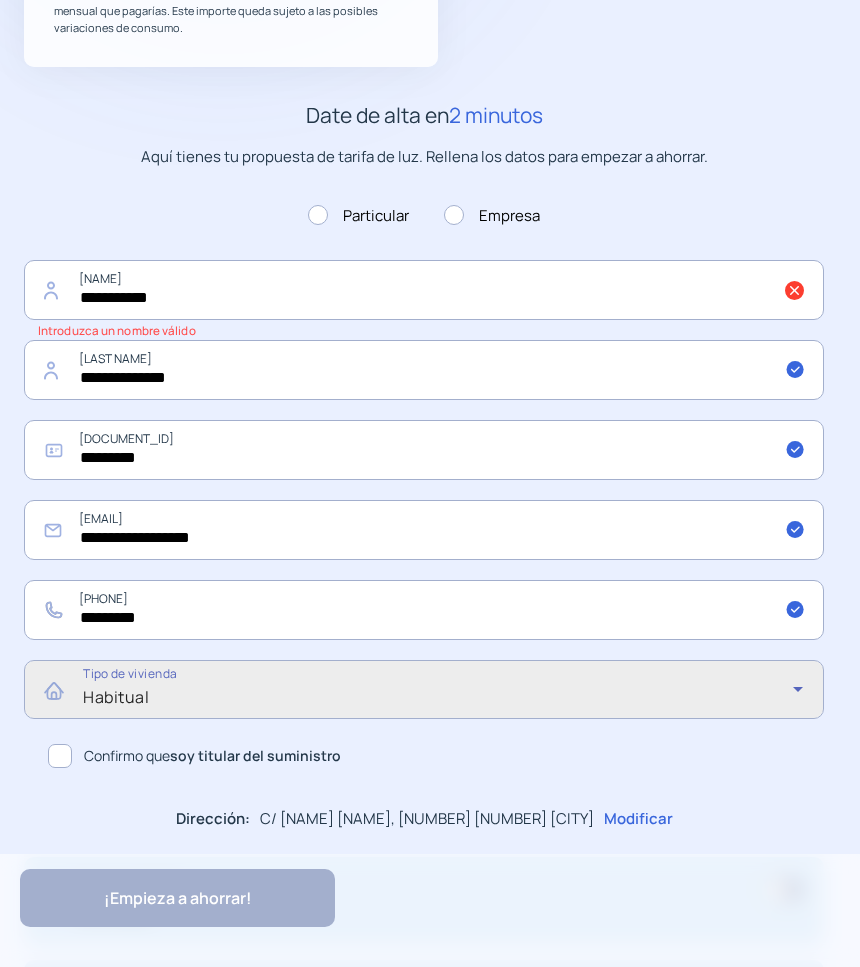 click 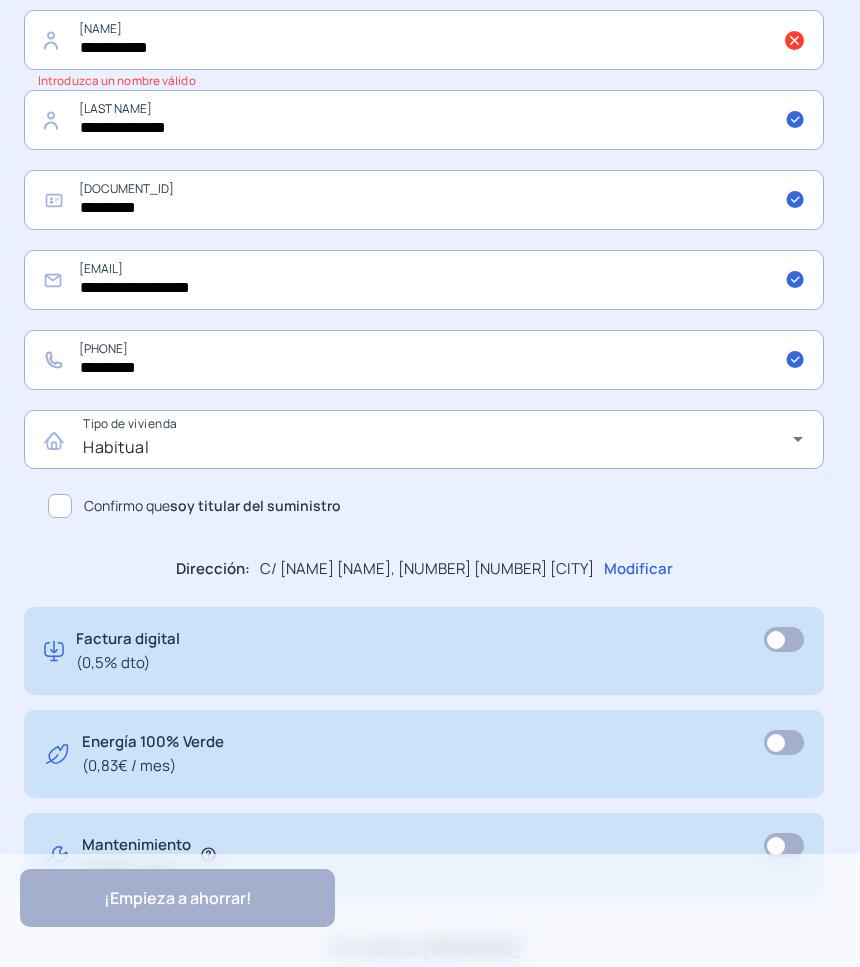 scroll, scrollTop: 1095, scrollLeft: 0, axis: vertical 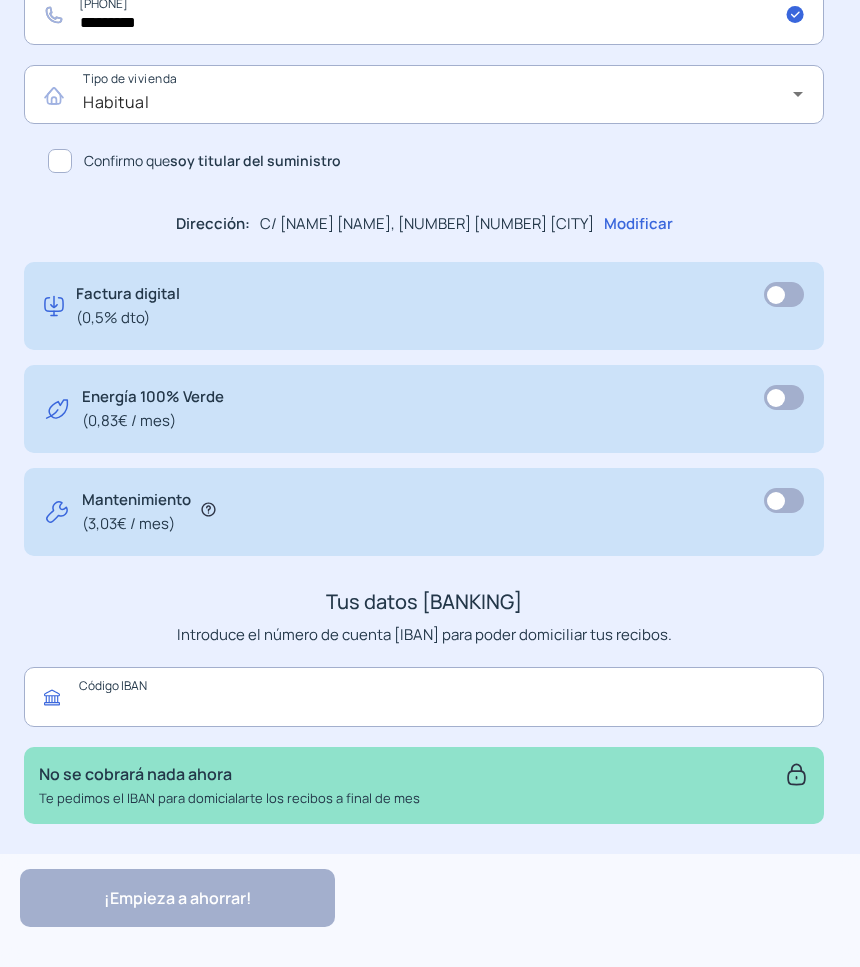click 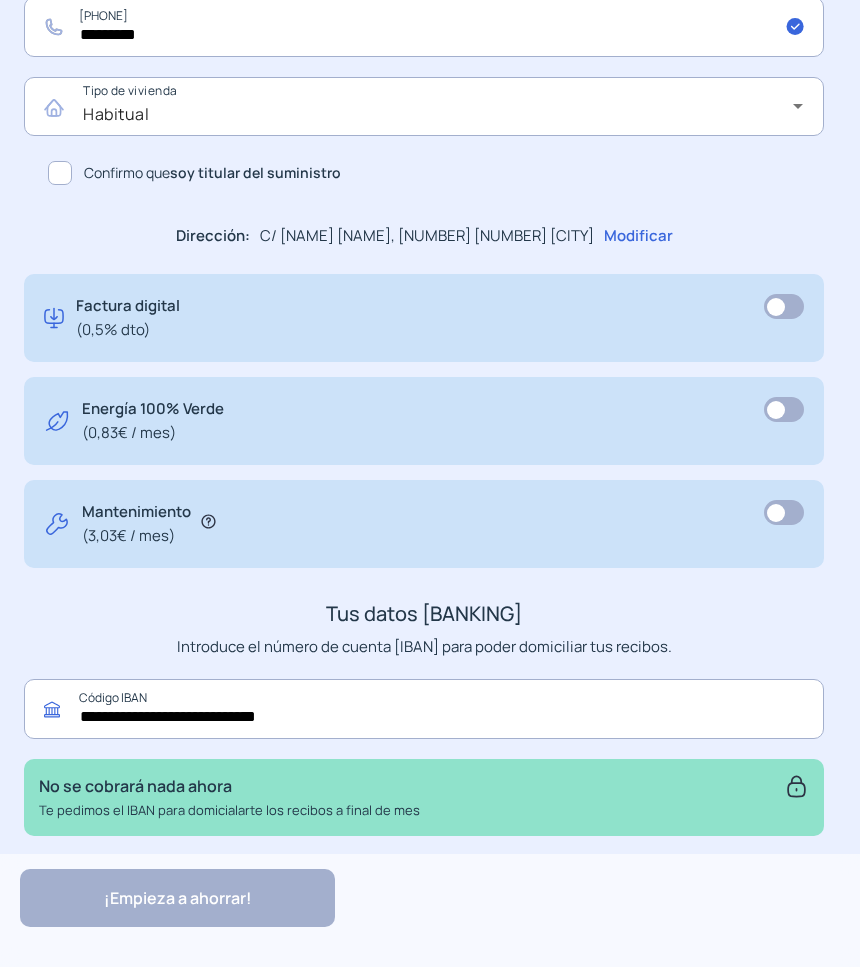 scroll, scrollTop: 1095, scrollLeft: 0, axis: vertical 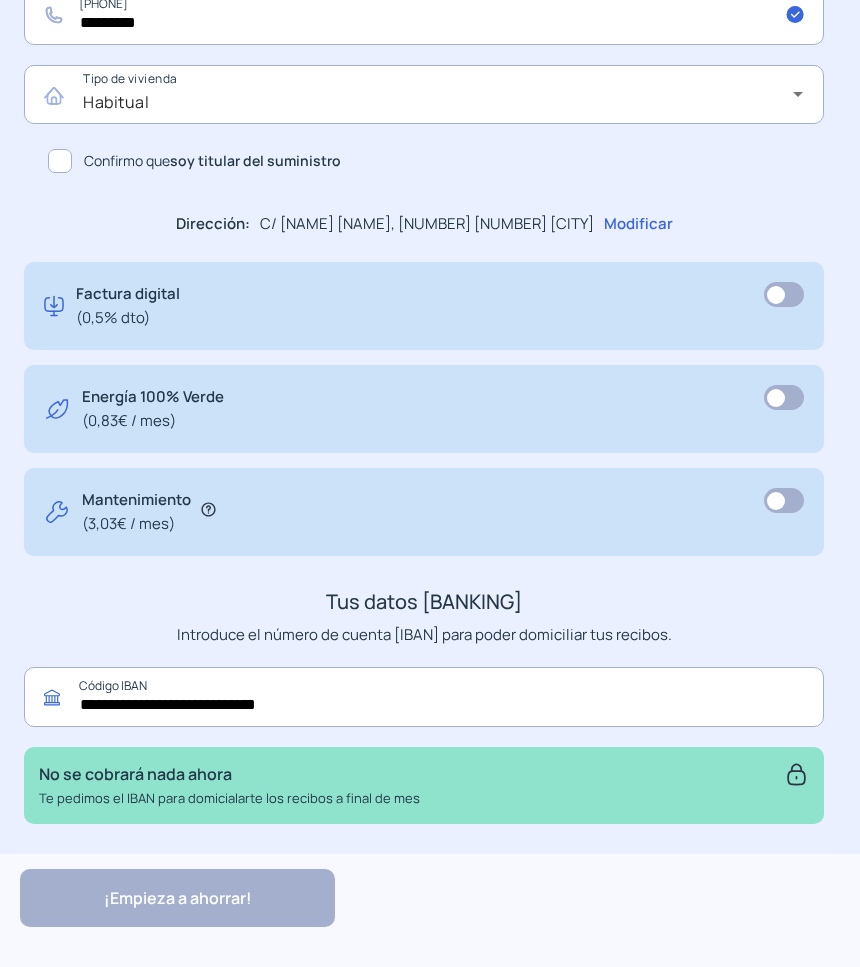 type on "**********" 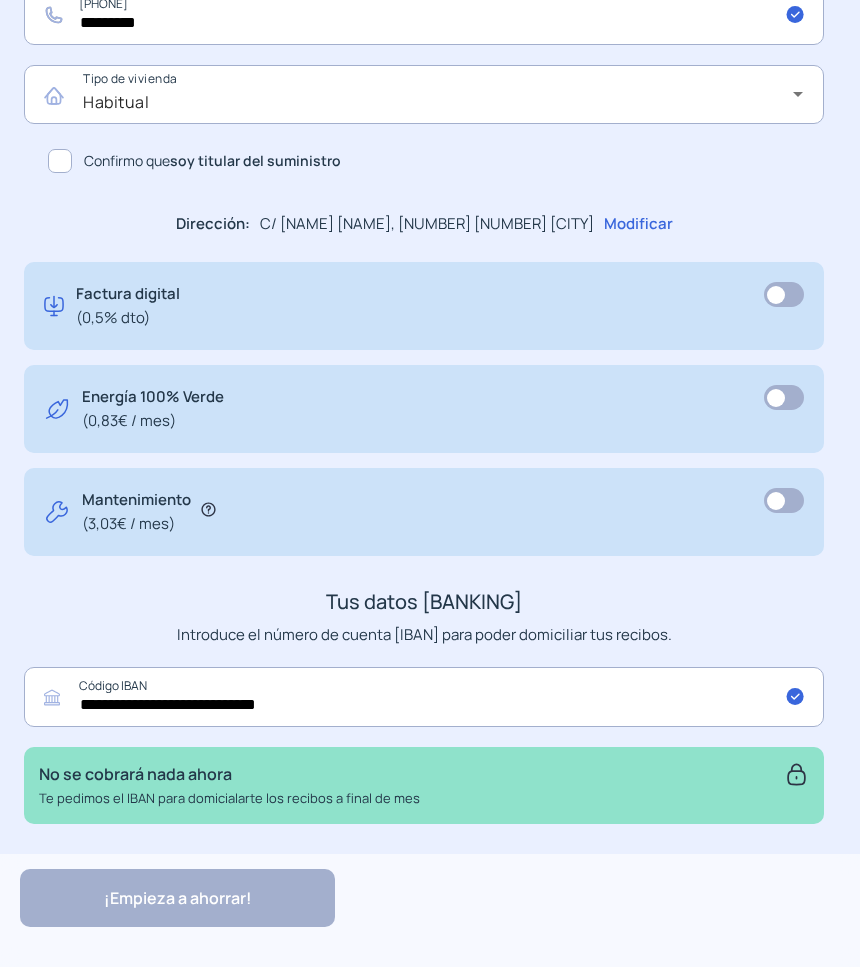 click on "¡Empieza a ahorrar! "Excelente servicio y atención al cliente" "Respeto por el cliente y variedad de tarifas" "Todo genial y muy rápido" "Rapidez y buen trato al cliente"" 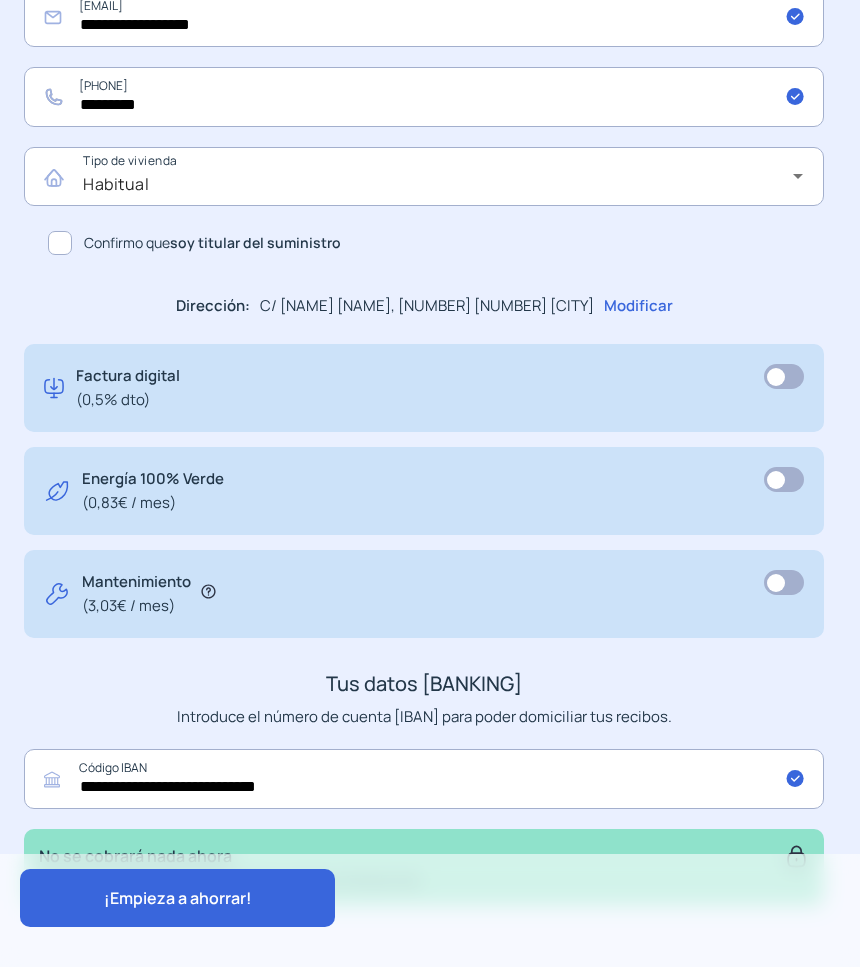 scroll, scrollTop: 1095, scrollLeft: 0, axis: vertical 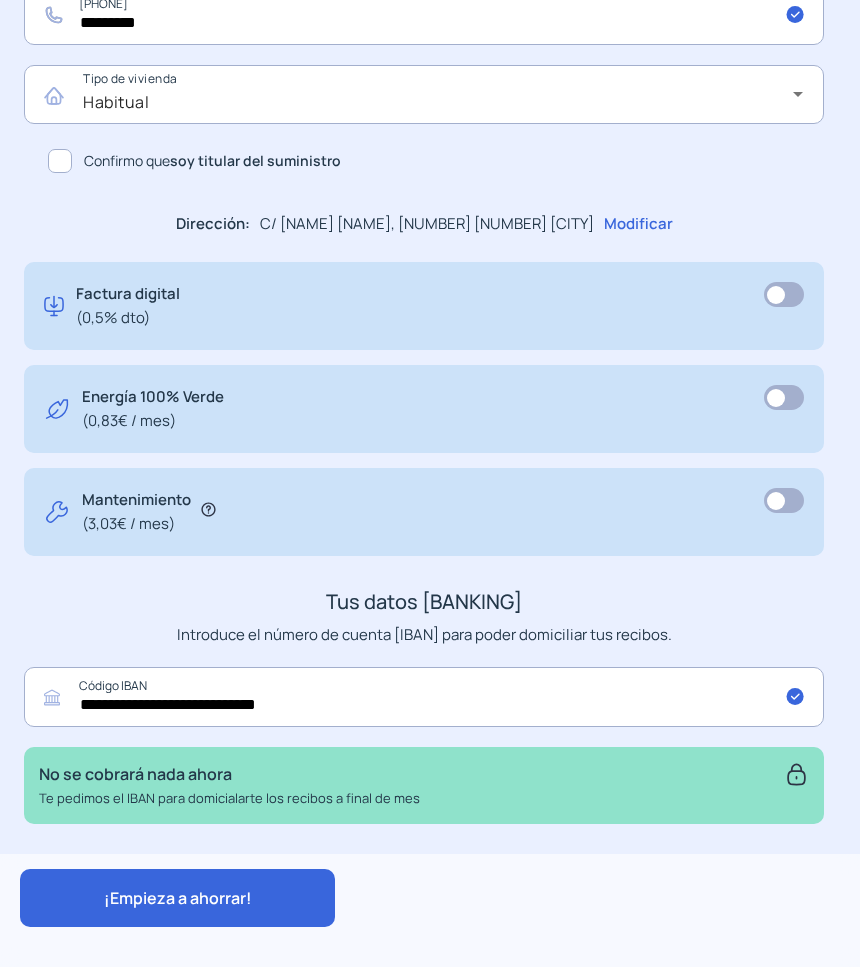 type on "**********" 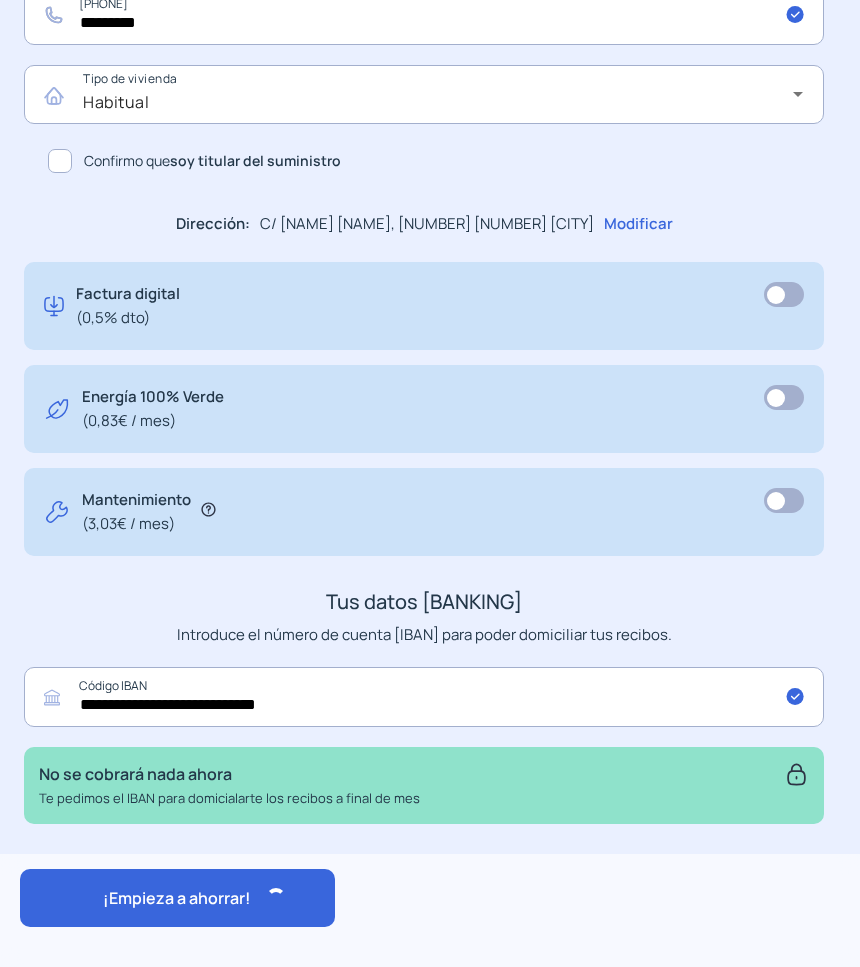 scroll, scrollTop: 0, scrollLeft: 0, axis: both 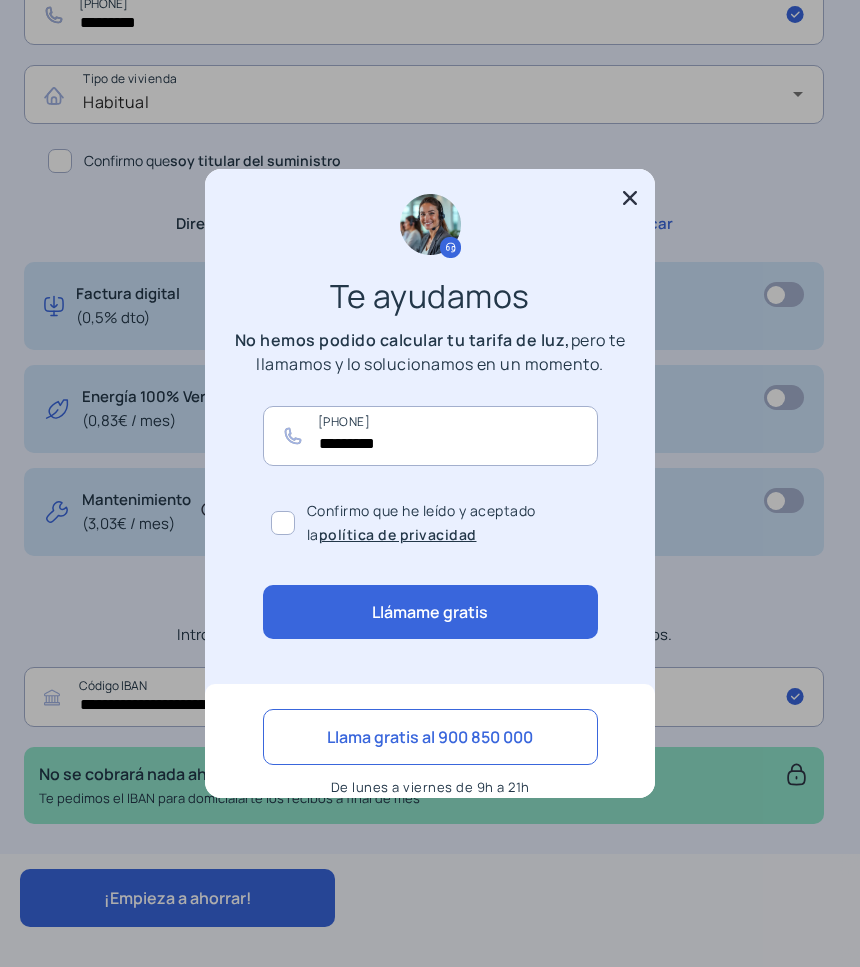 click 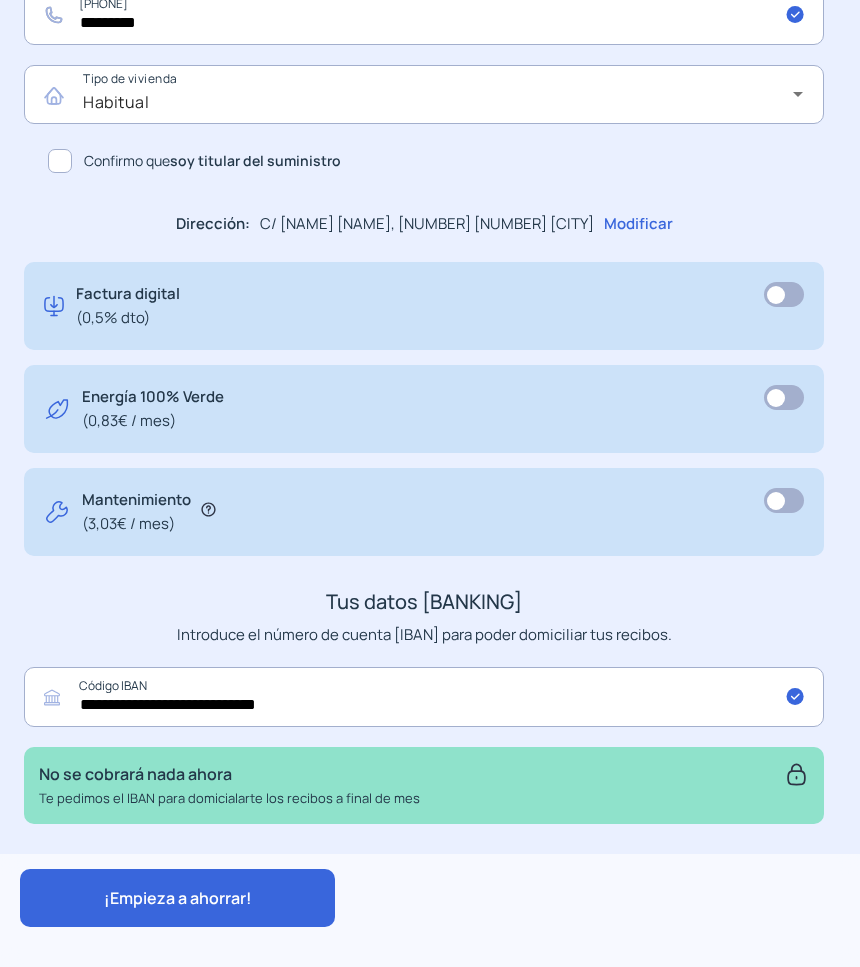 scroll, scrollTop: 1095, scrollLeft: 0, axis: vertical 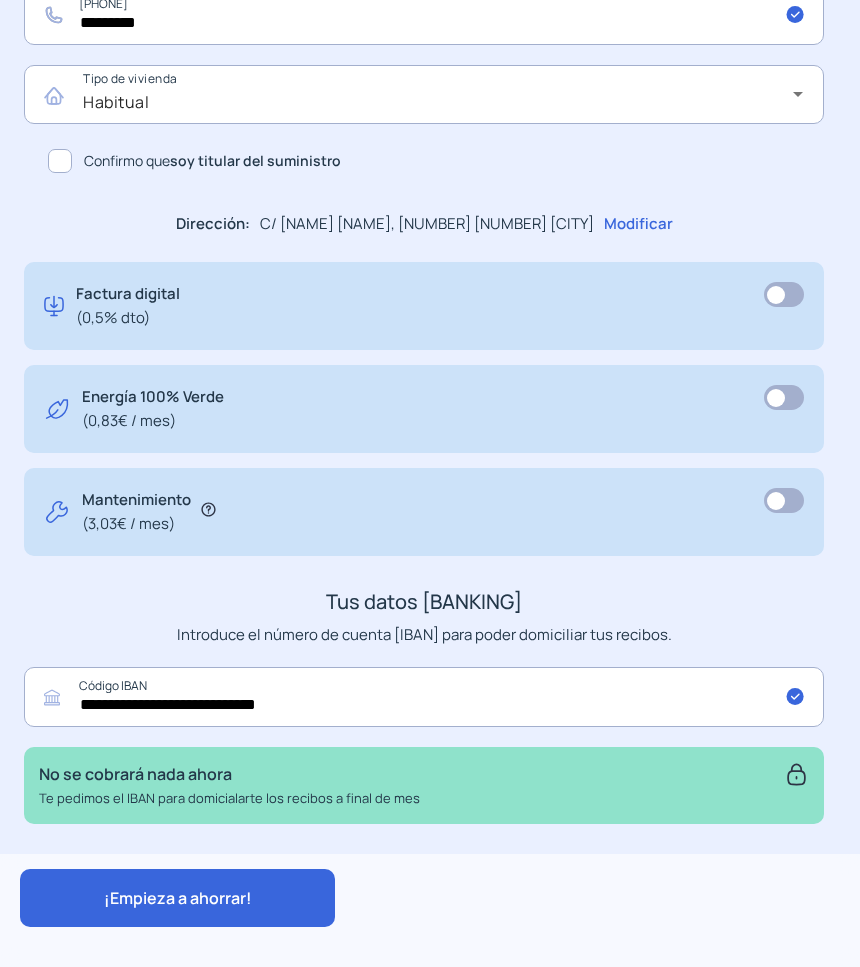 click on "¡Empieza a ahorrar!" 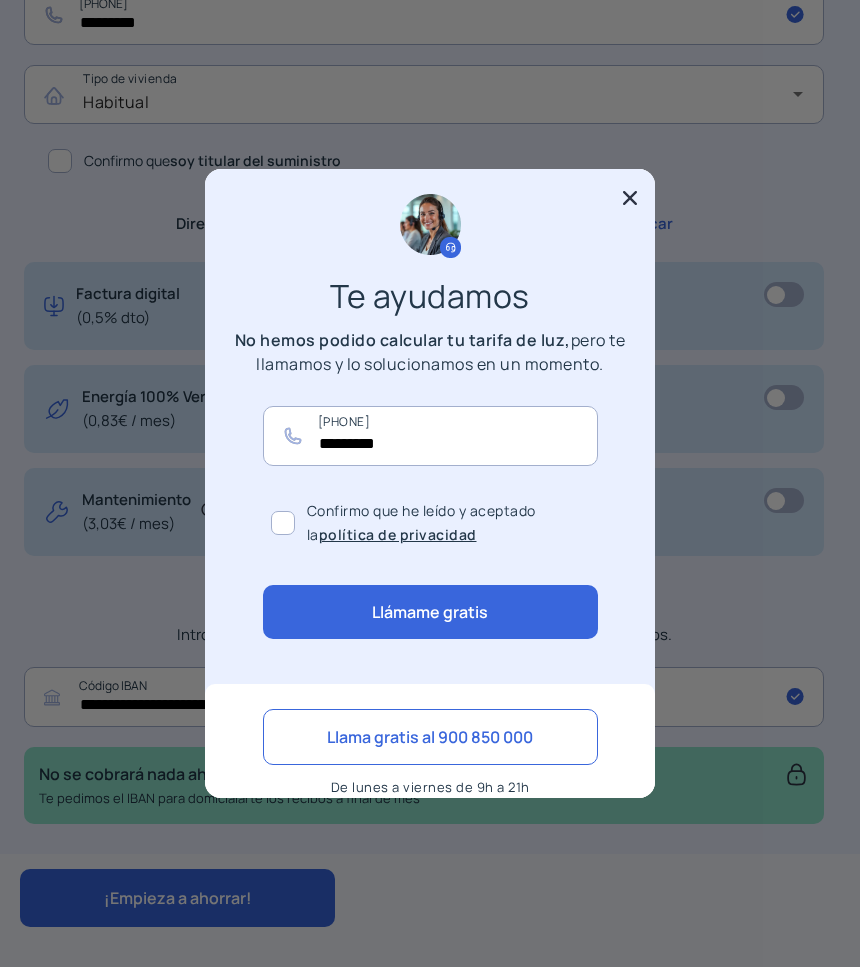 scroll, scrollTop: 0, scrollLeft: 0, axis: both 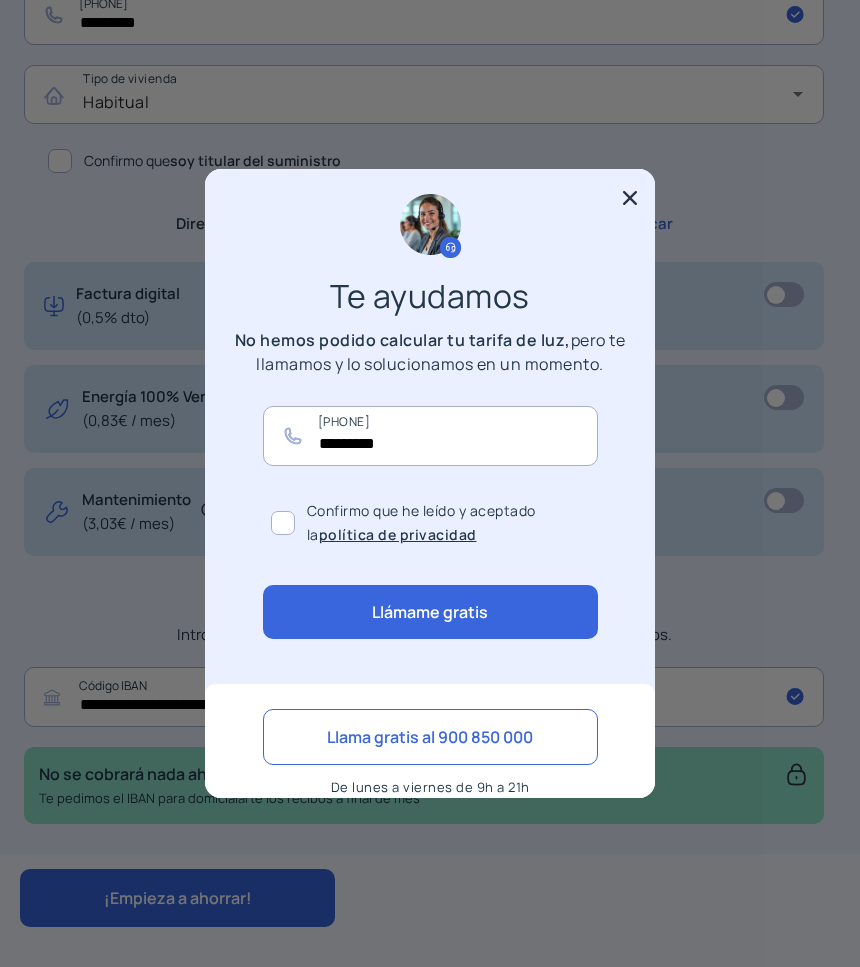 click 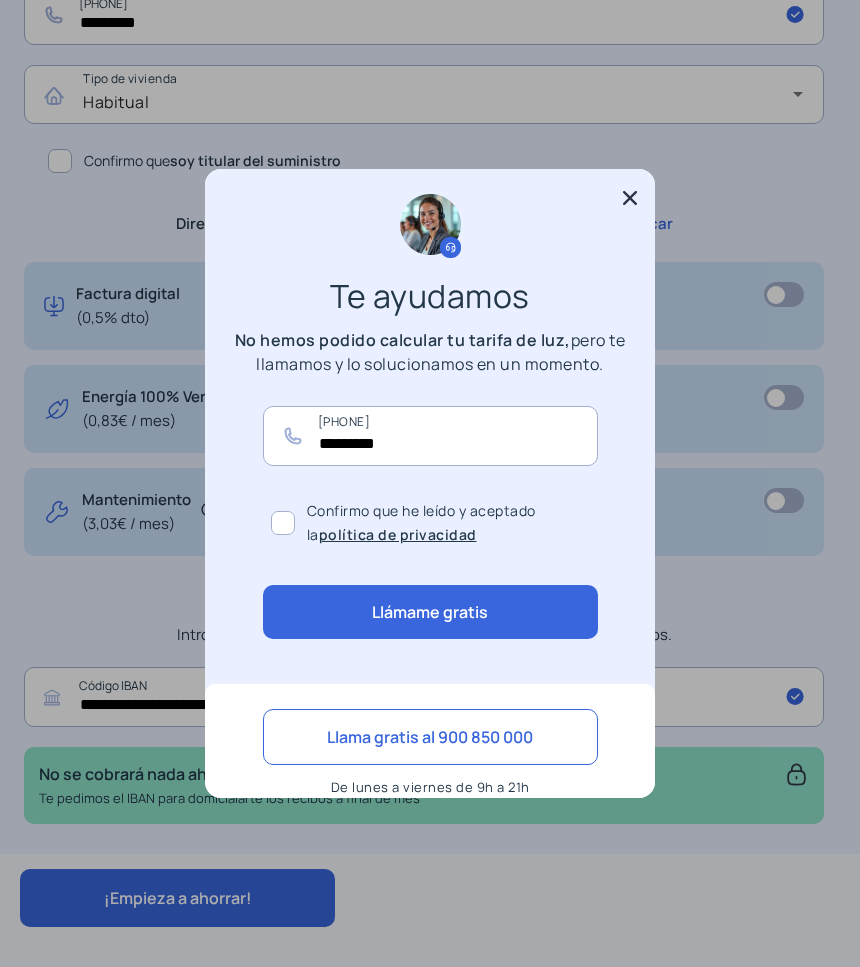 click 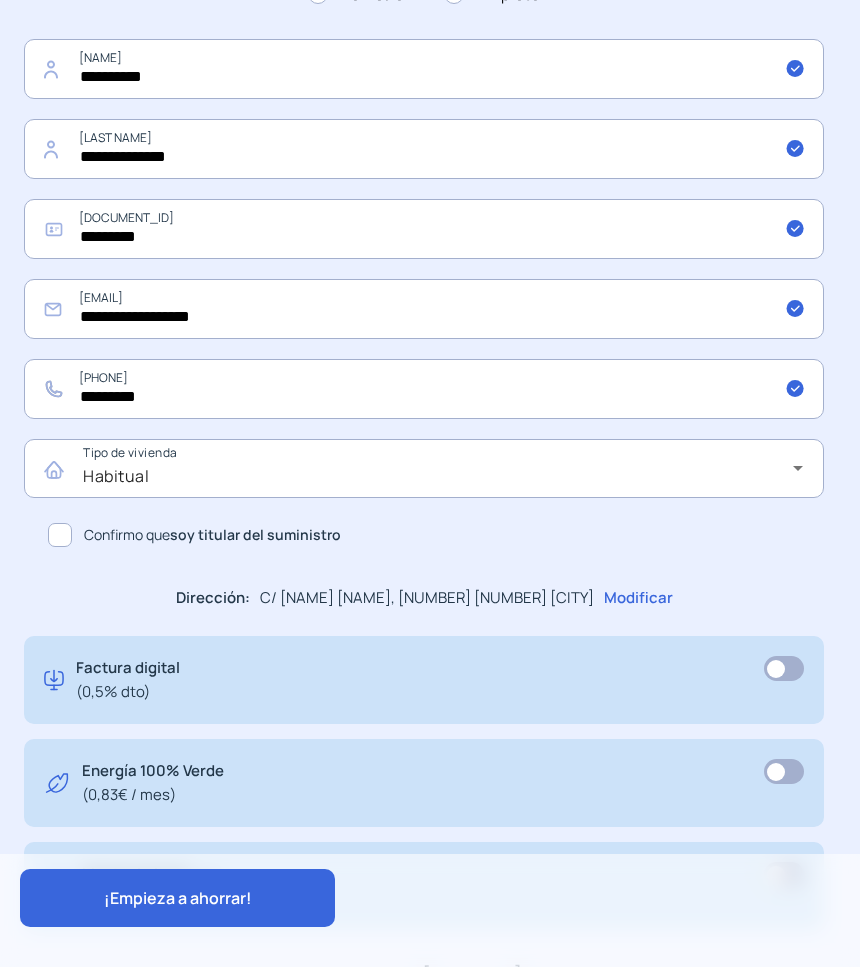 scroll, scrollTop: 720, scrollLeft: 0, axis: vertical 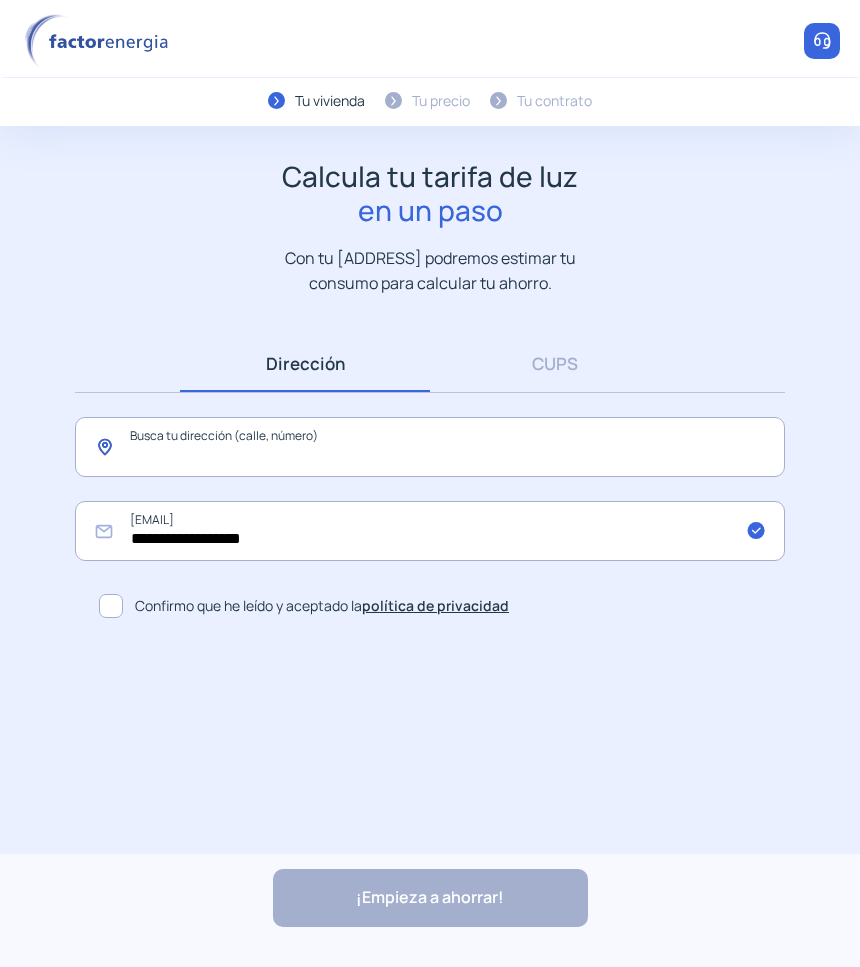 click 